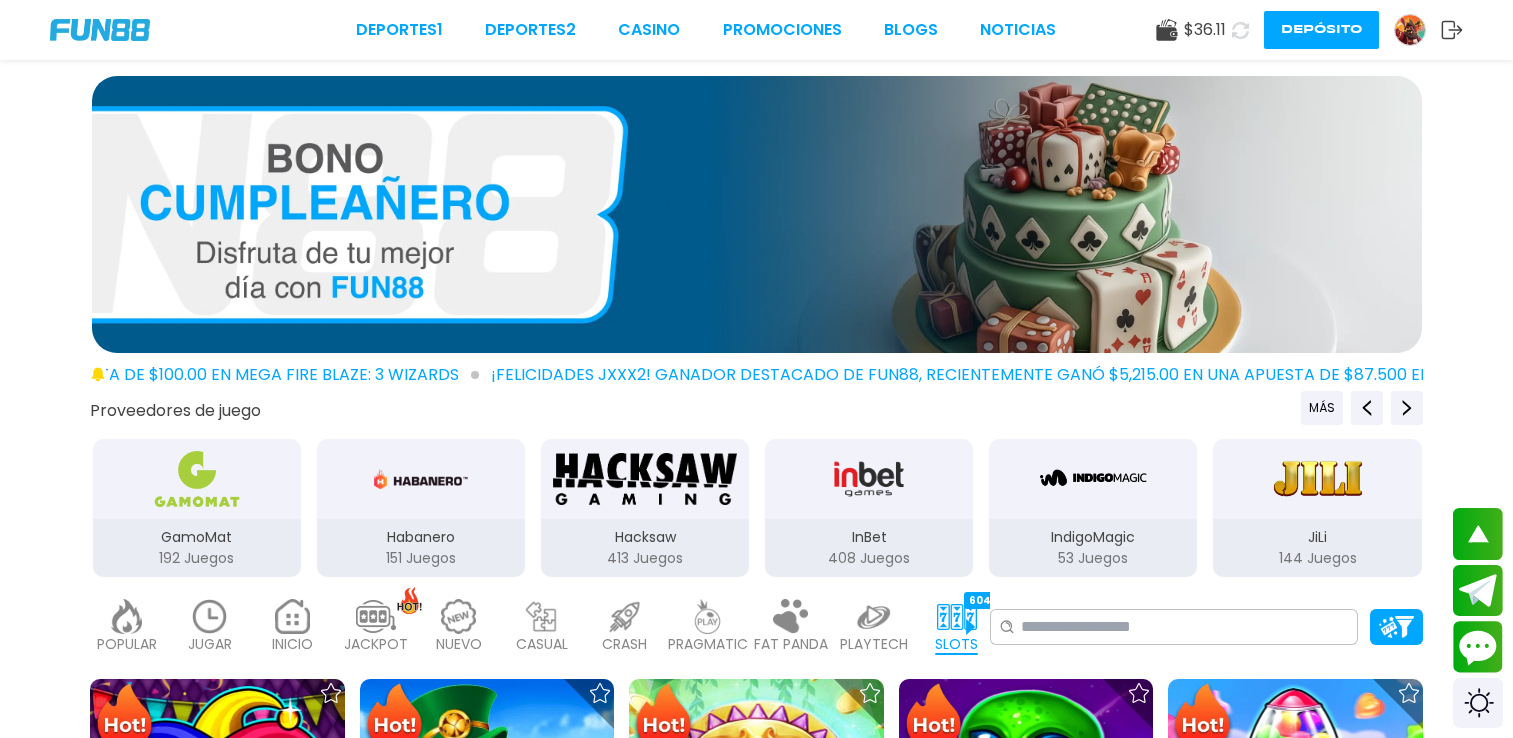 scroll, scrollTop: 600, scrollLeft: 0, axis: vertical 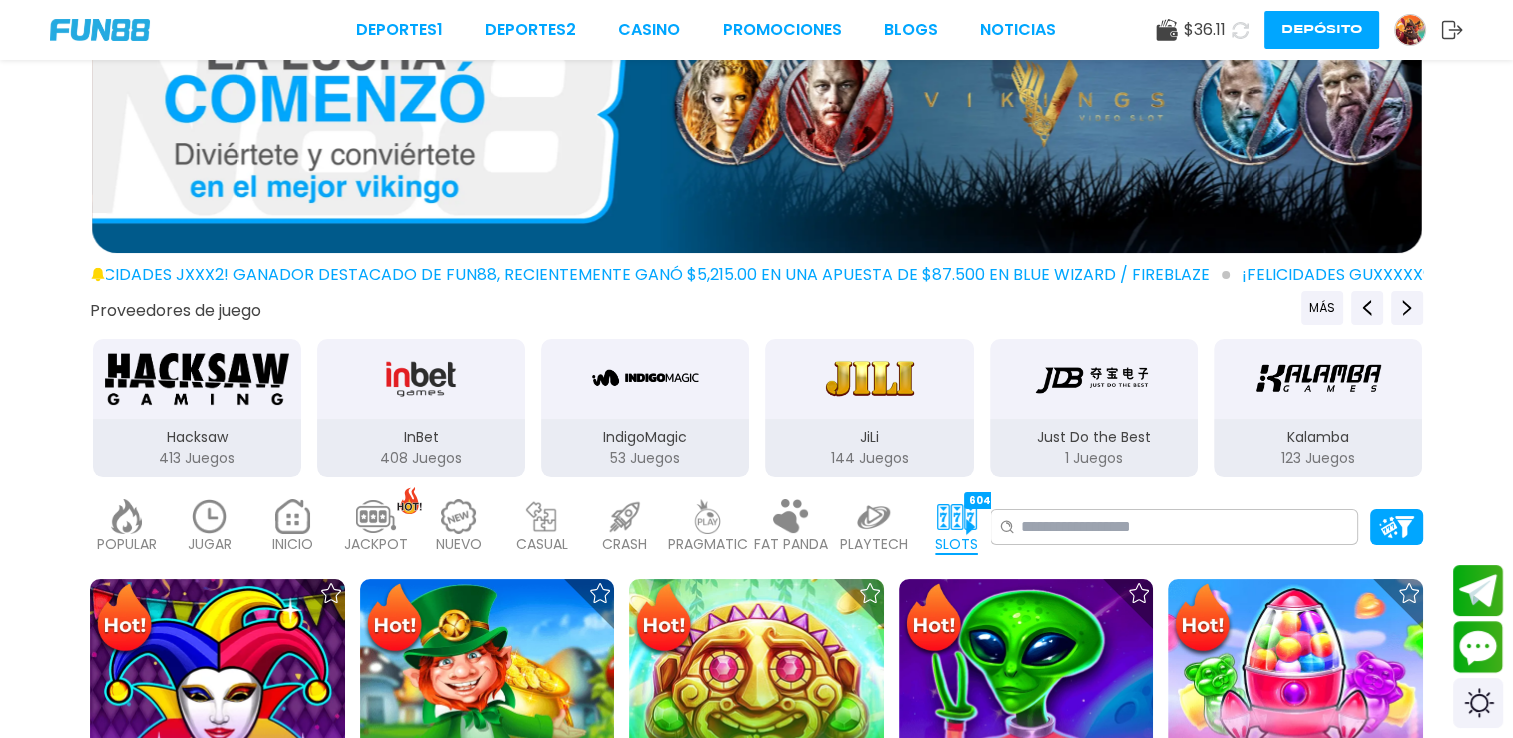 click at bounding box center (869, 379) 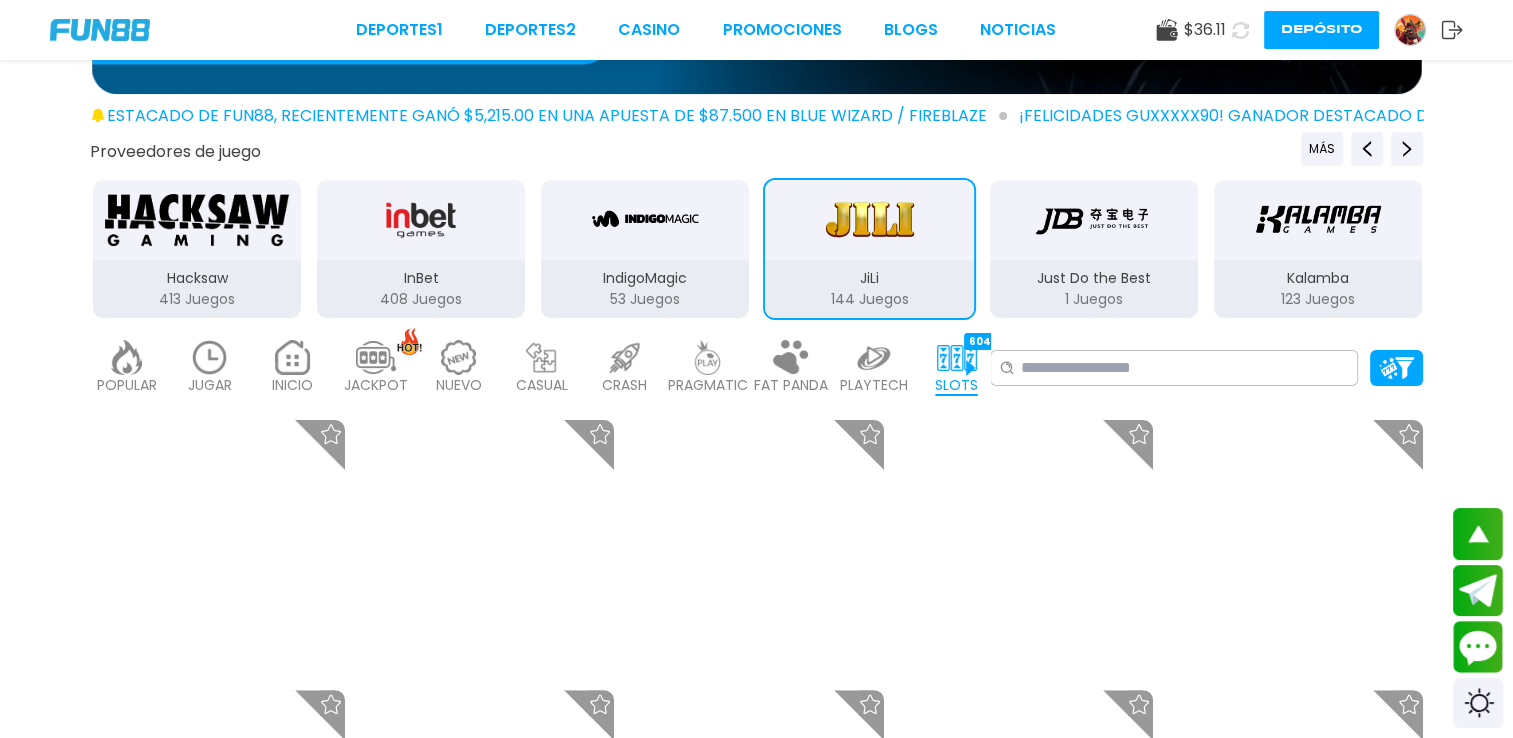 scroll, scrollTop: 100, scrollLeft: 0, axis: vertical 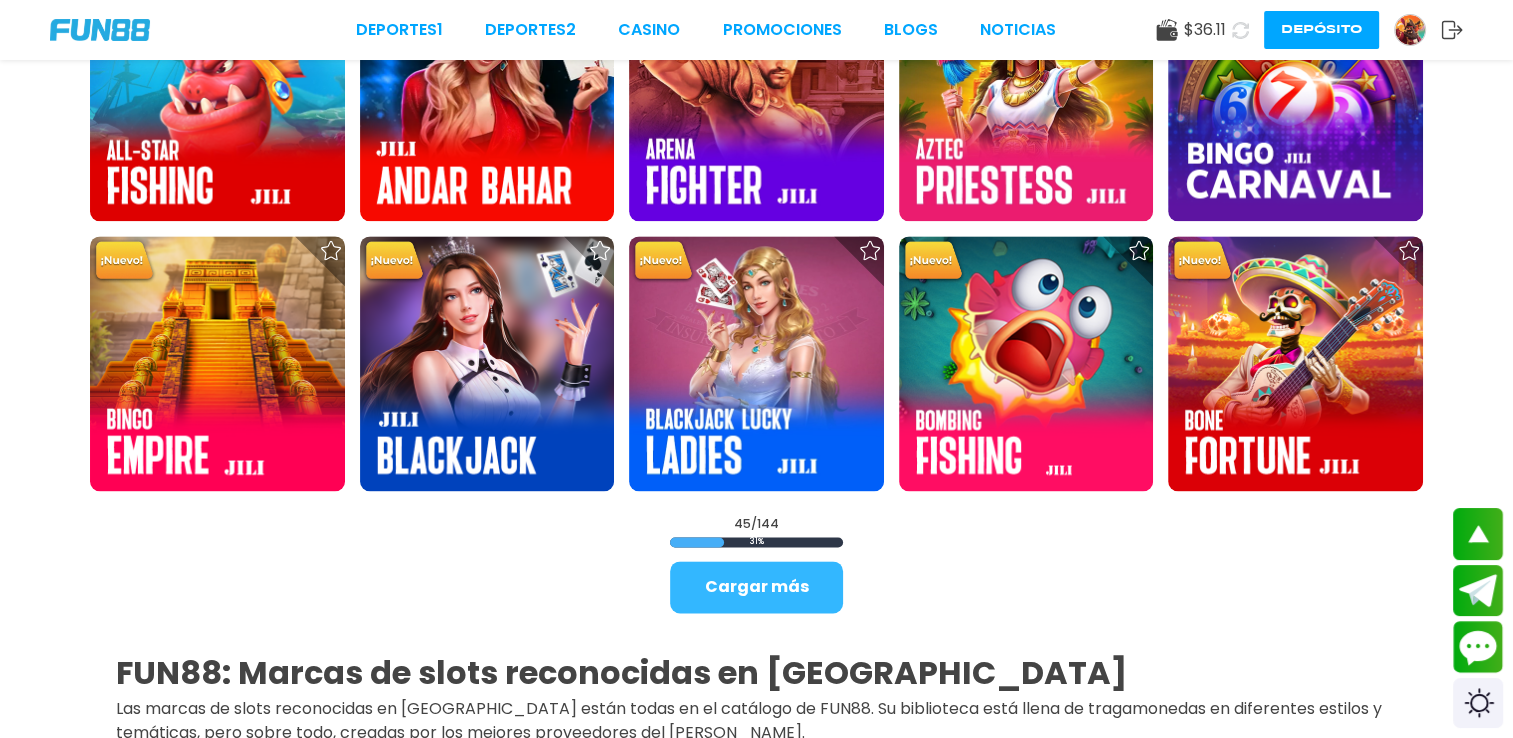 click on "Cargar más" at bounding box center [756, 587] 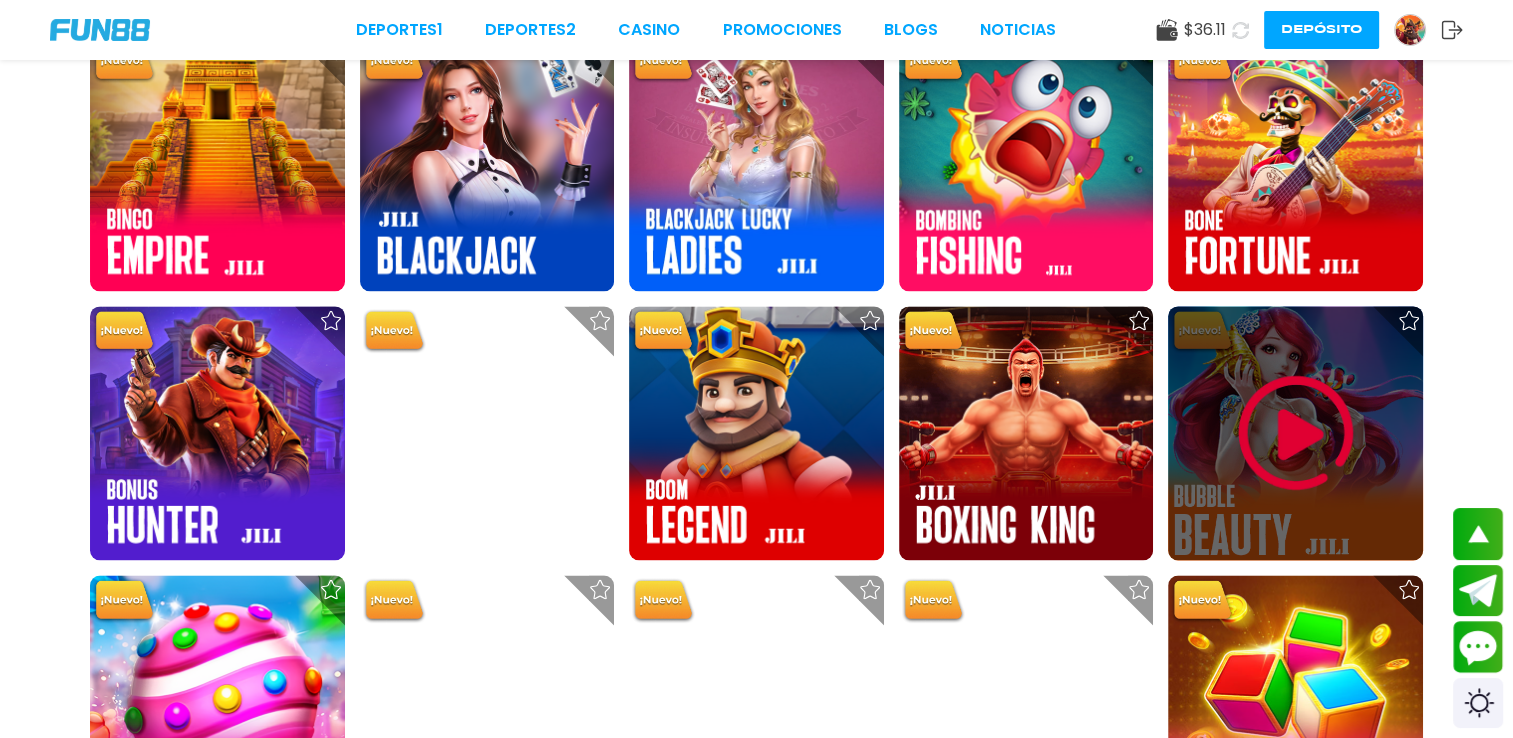 scroll, scrollTop: 2700, scrollLeft: 0, axis: vertical 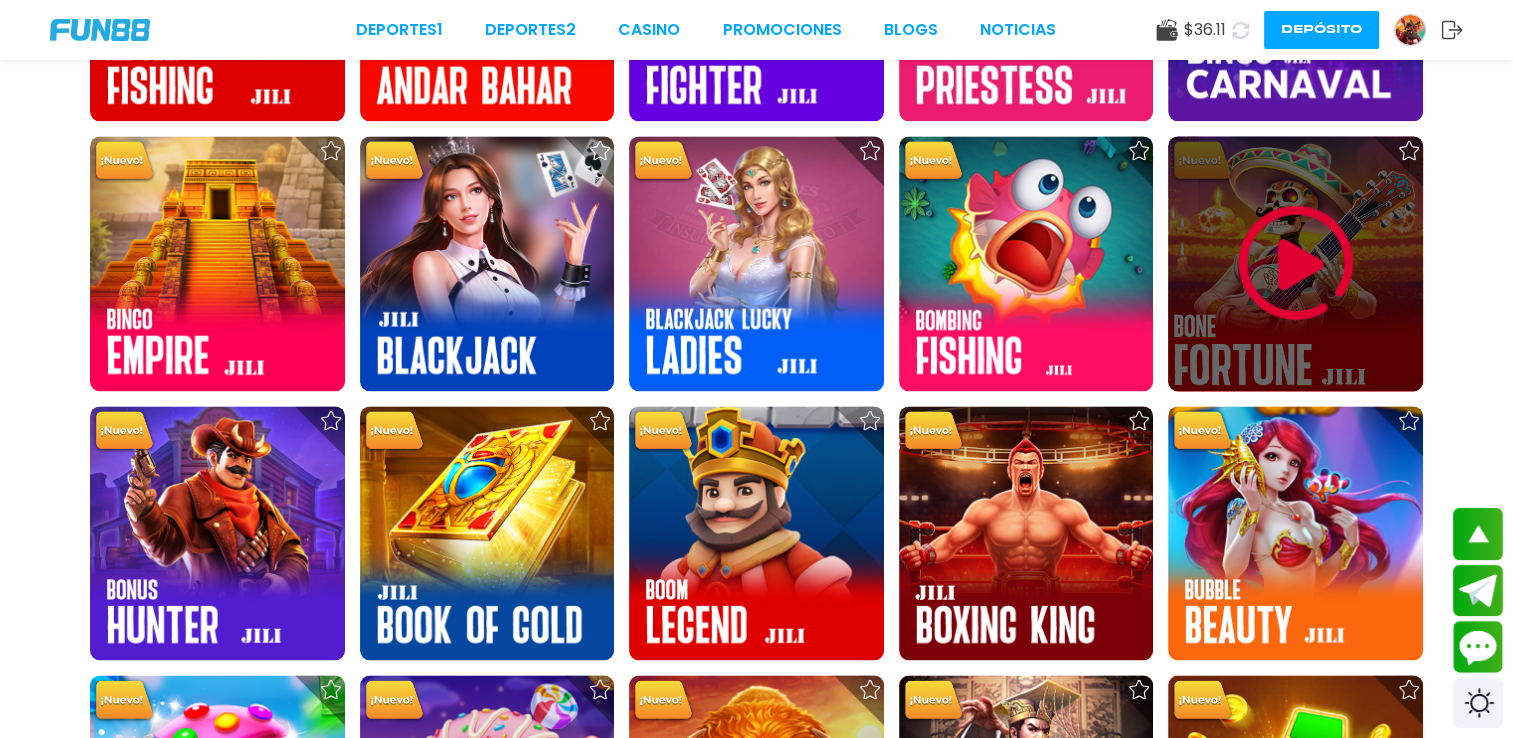 click at bounding box center (1296, 263) 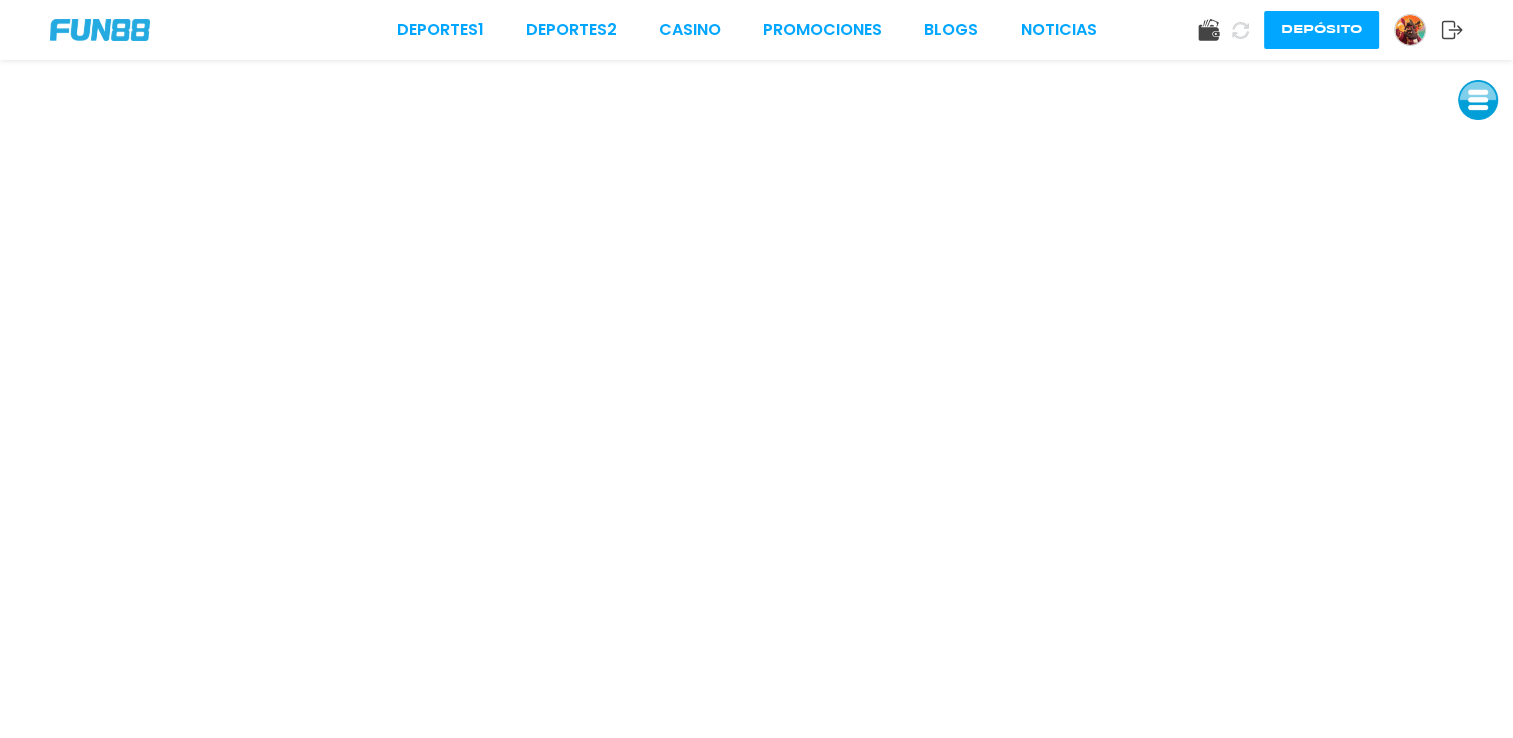scroll, scrollTop: 0, scrollLeft: 0, axis: both 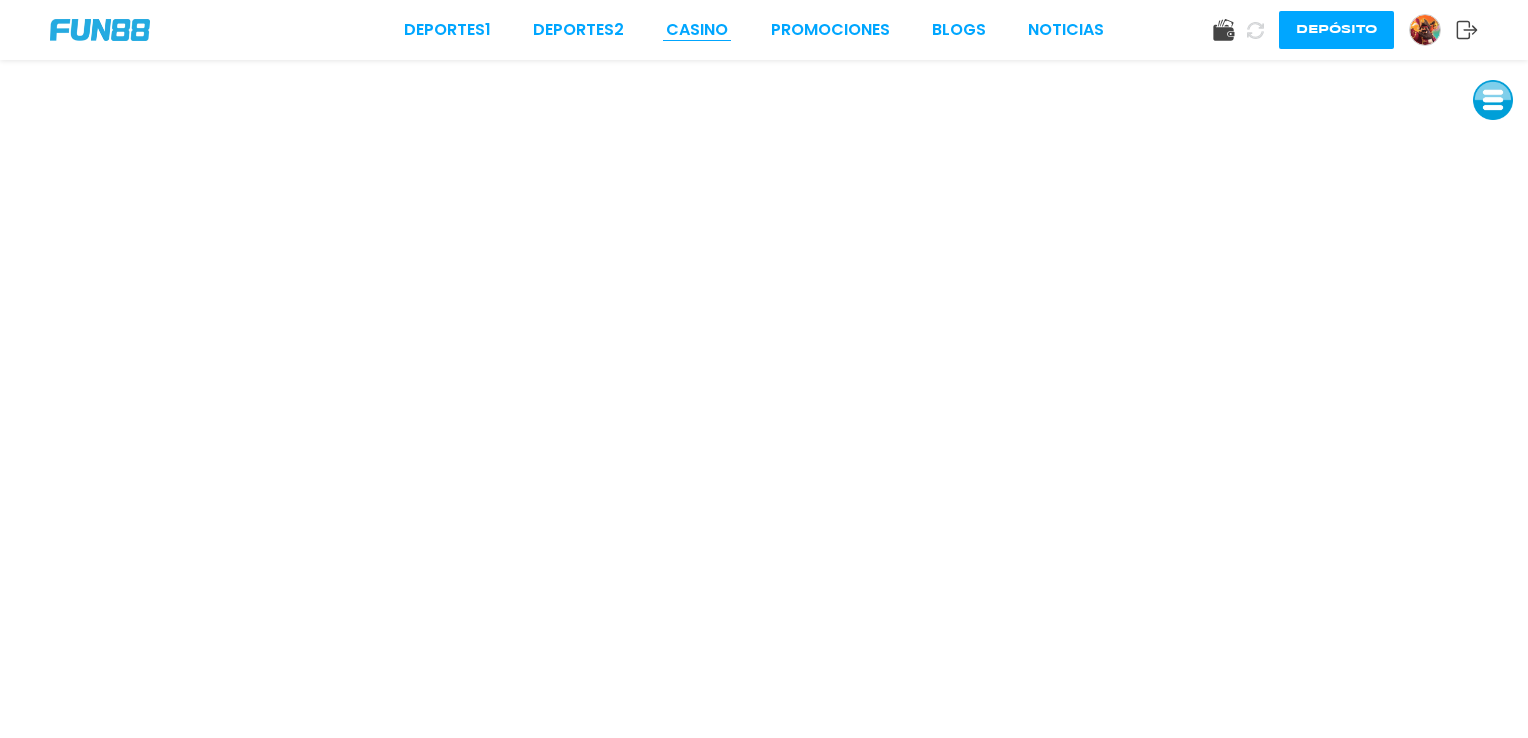 click on "CASINO" at bounding box center (697, 30) 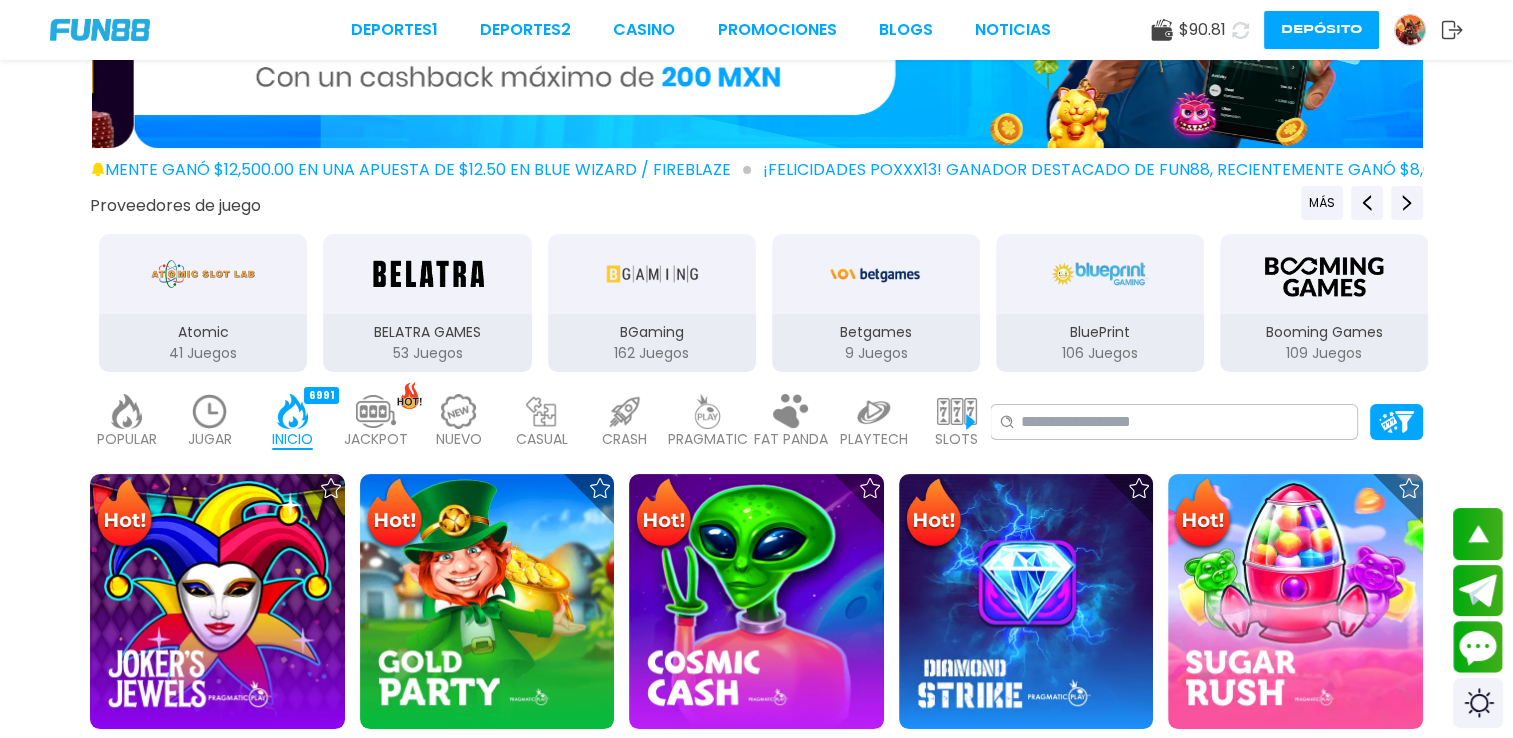 scroll, scrollTop: 100, scrollLeft: 0, axis: vertical 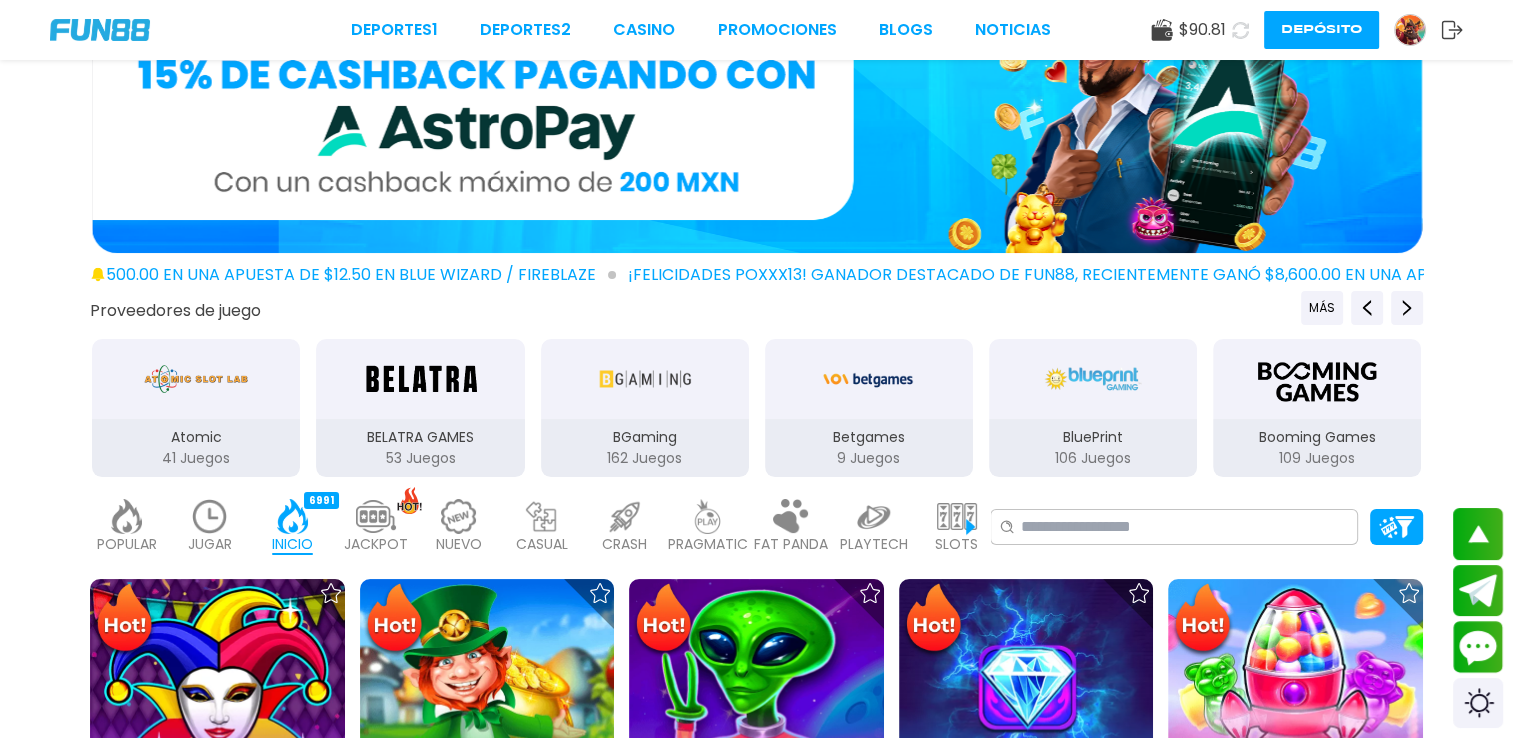 click at bounding box center [376, 516] 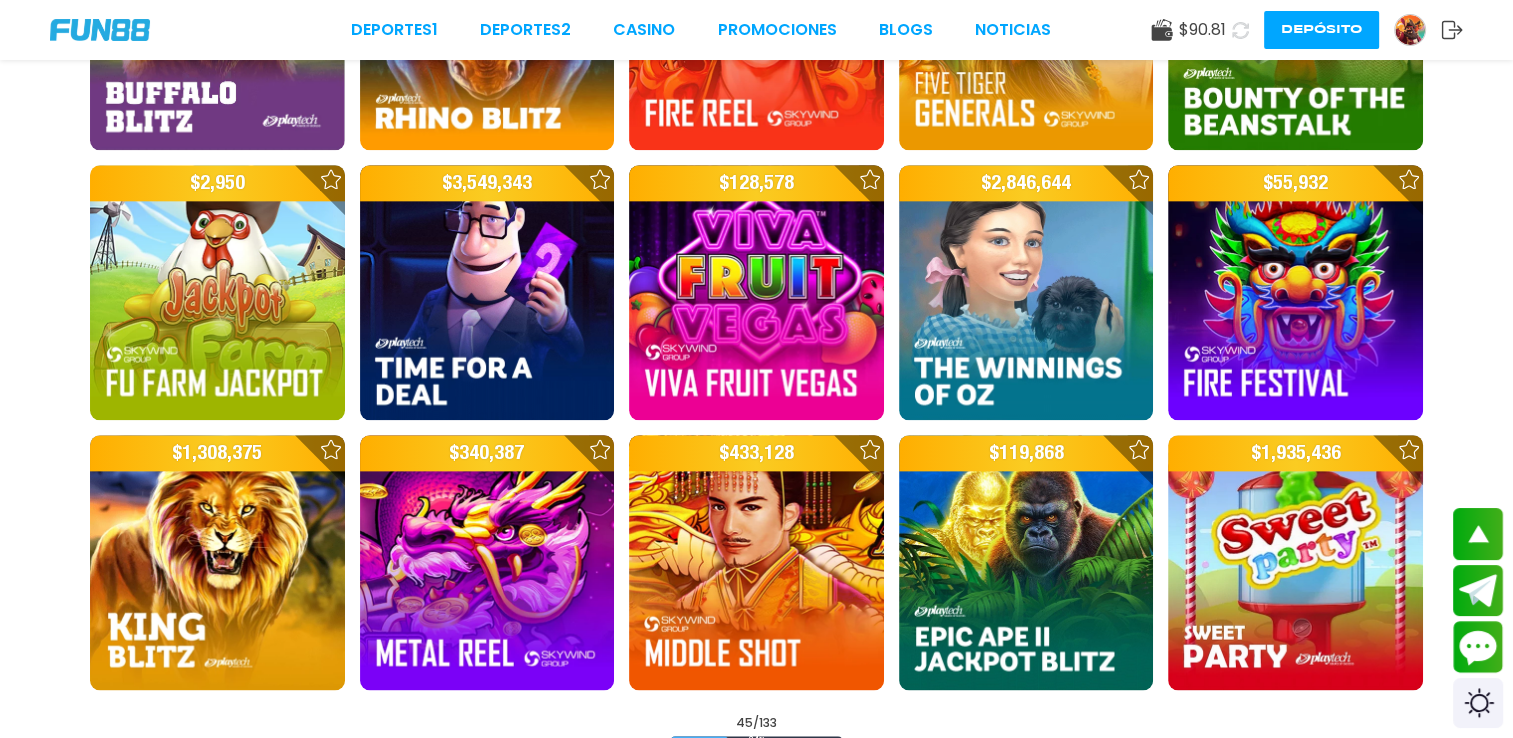 scroll, scrollTop: 2500, scrollLeft: 0, axis: vertical 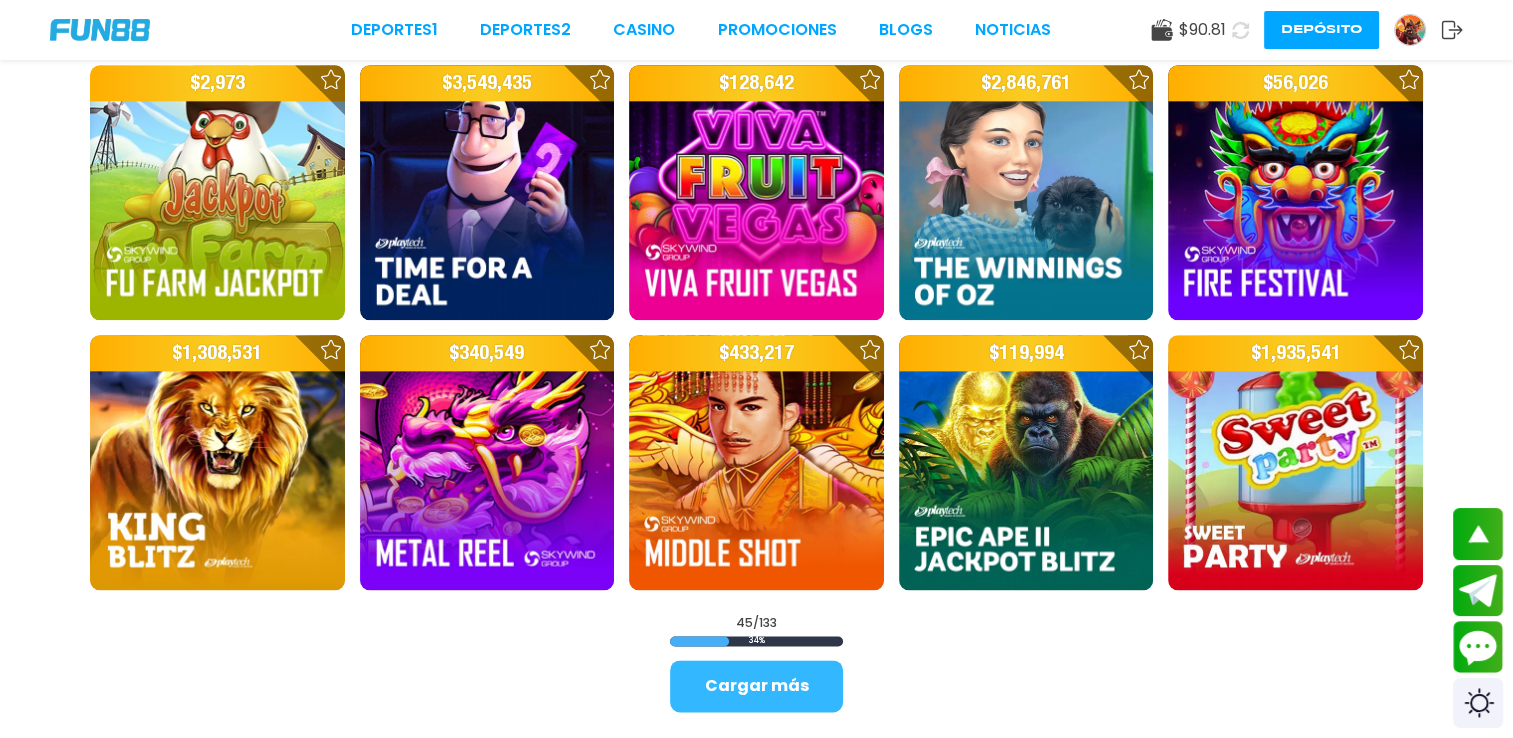 click on "Cargar más" at bounding box center [756, 686] 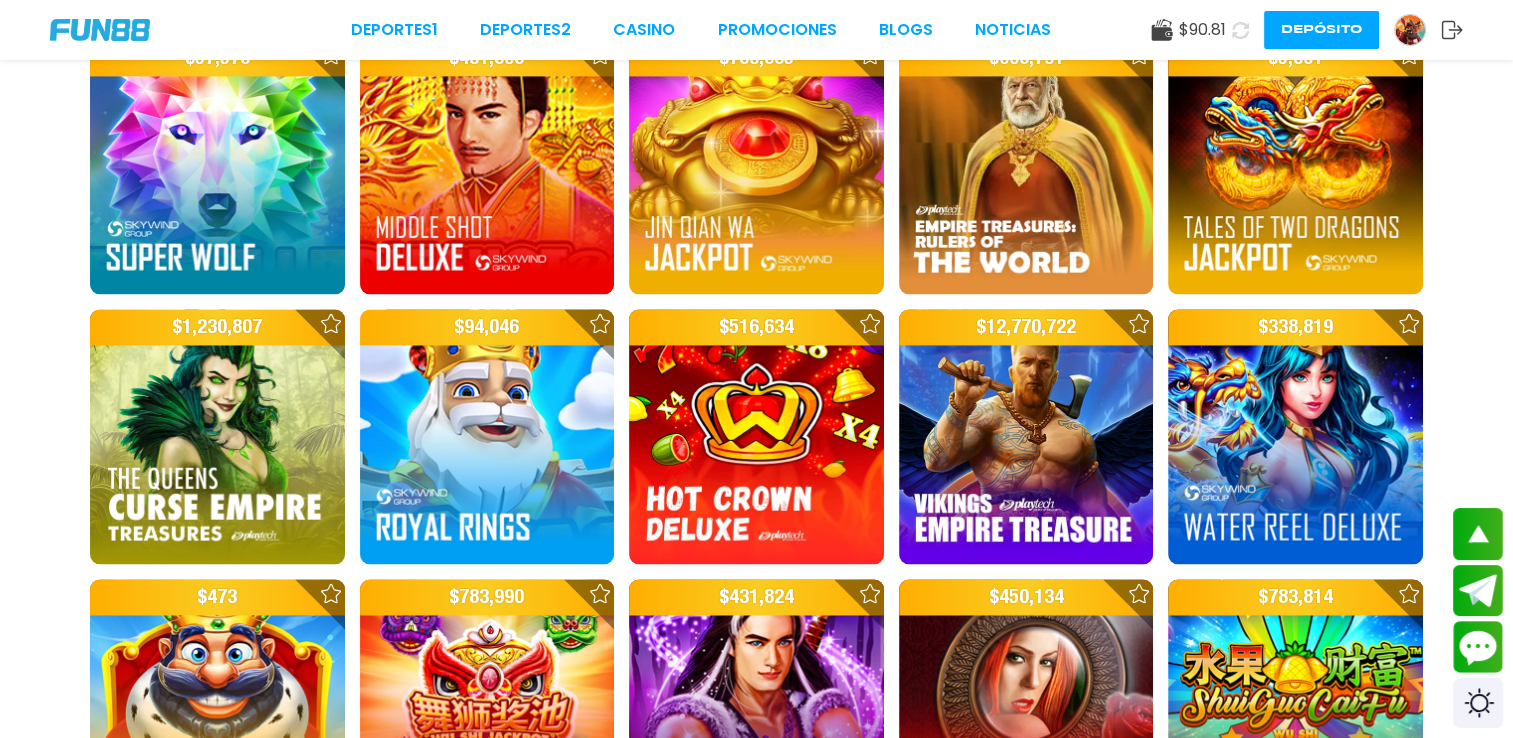 scroll, scrollTop: 3100, scrollLeft: 0, axis: vertical 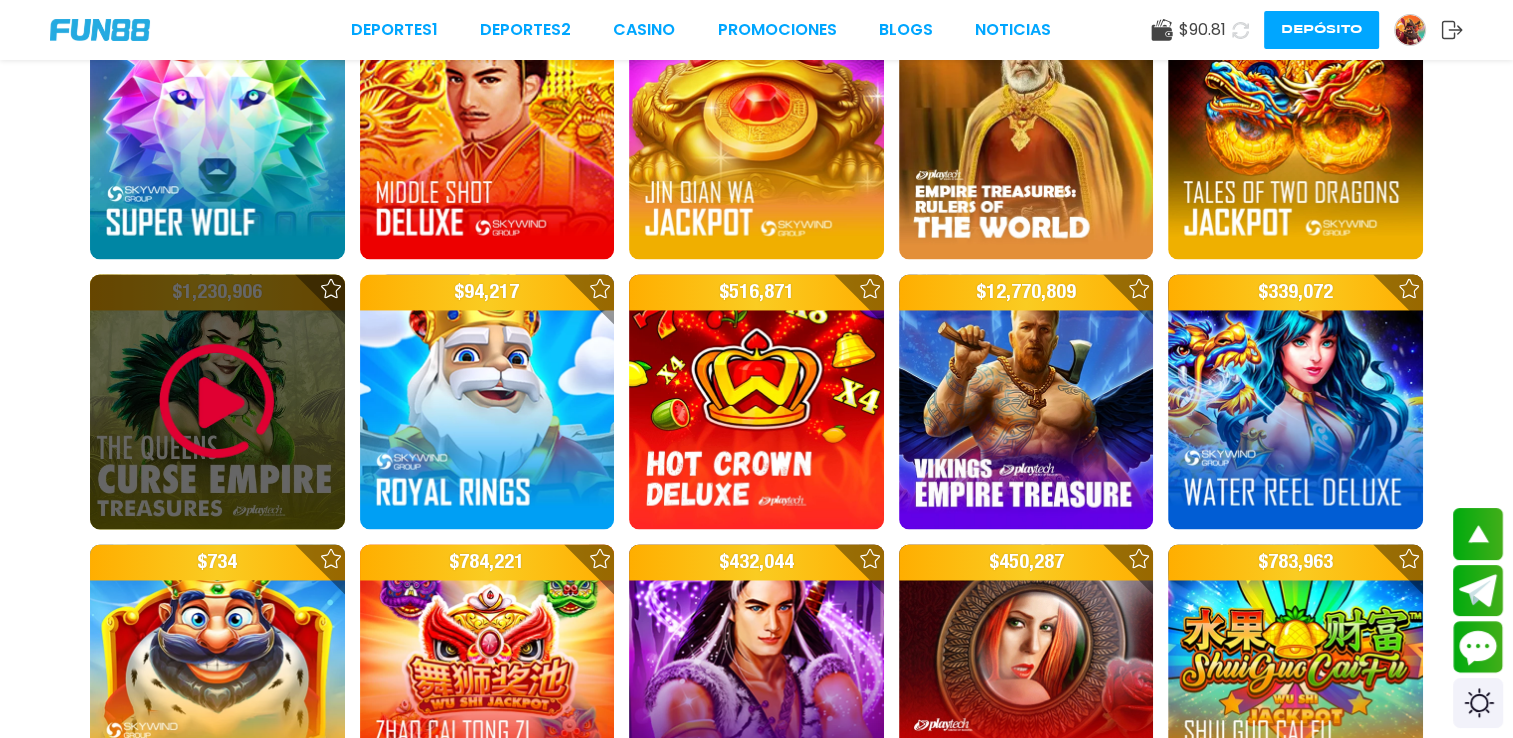 click at bounding box center [217, 401] 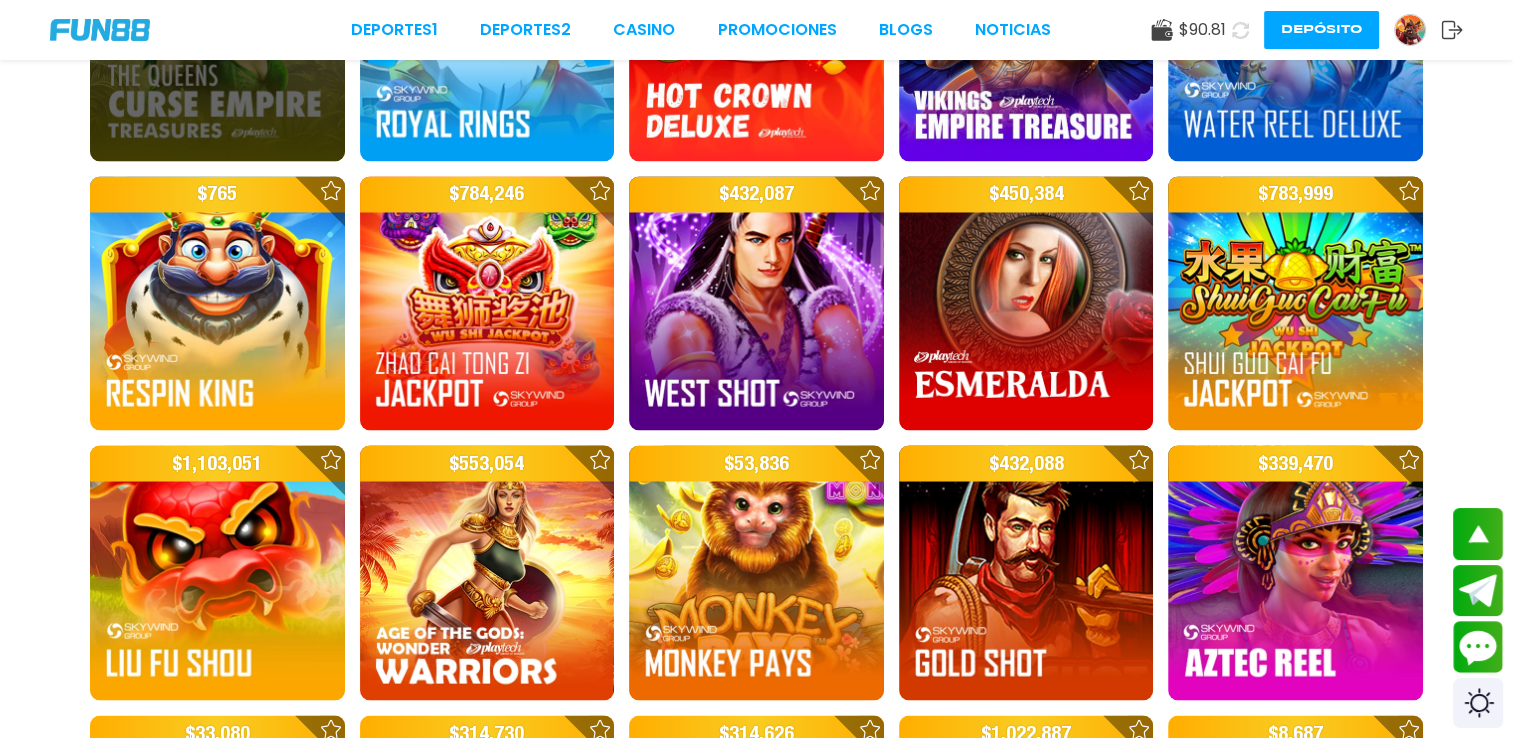 scroll, scrollTop: 3500, scrollLeft: 0, axis: vertical 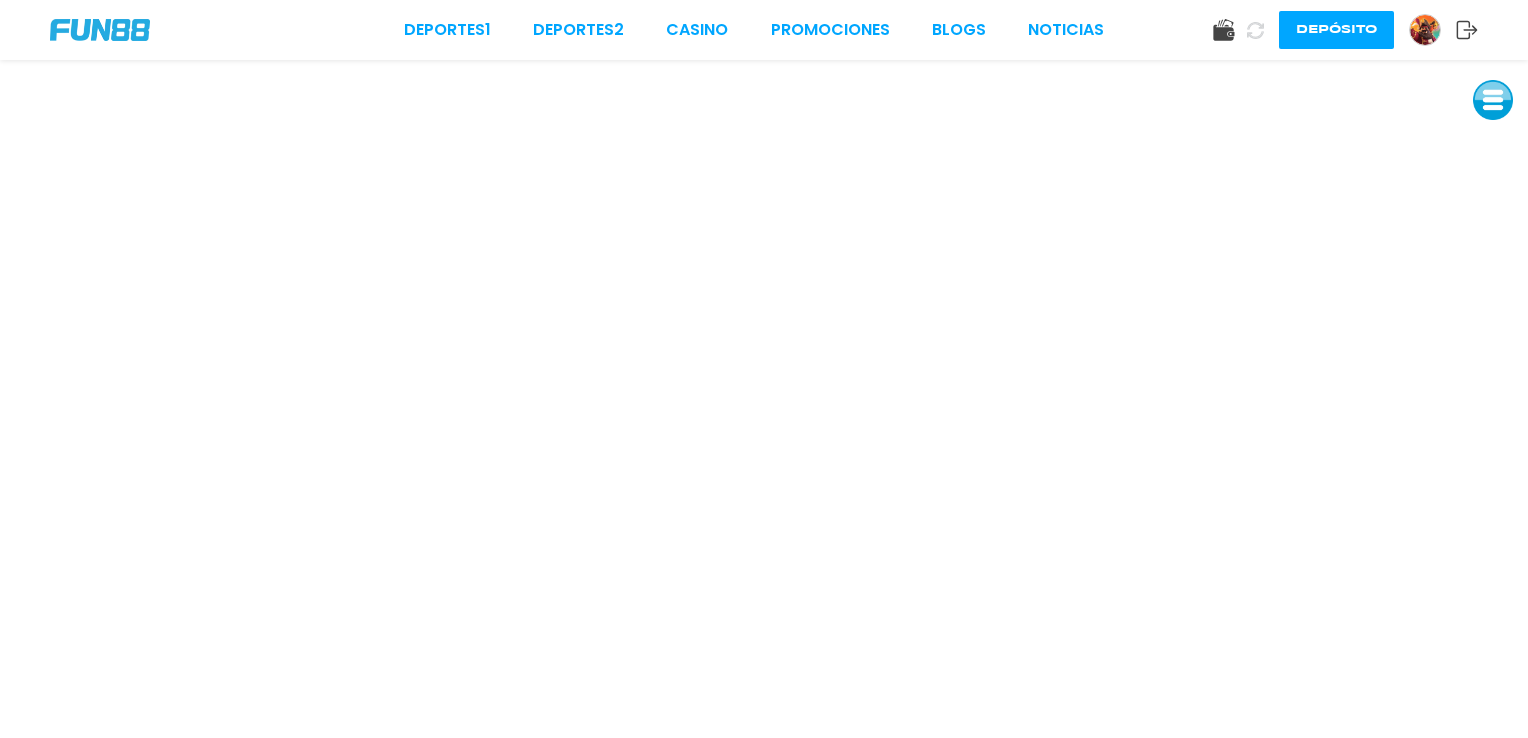 click at bounding box center (1493, 100) 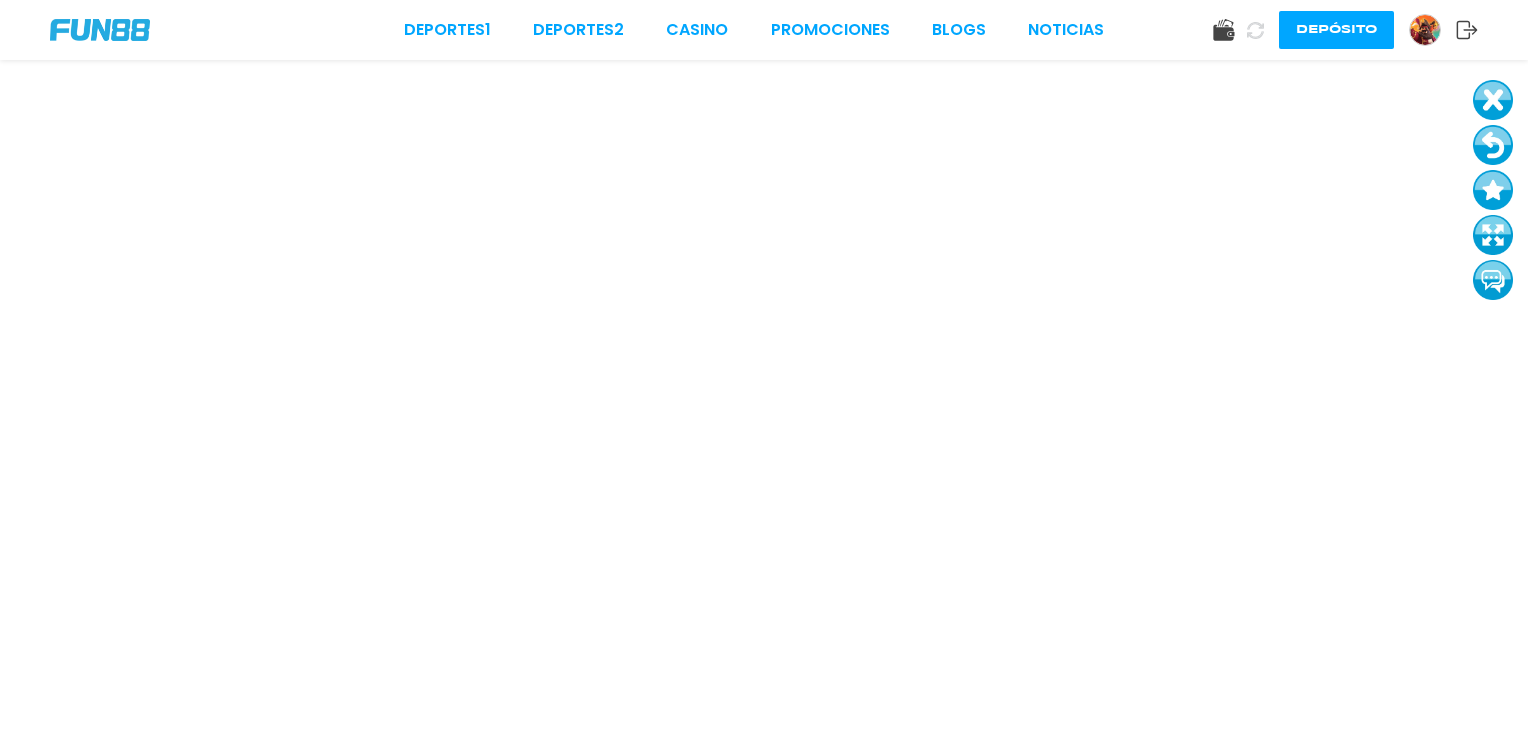 click at bounding box center (1493, 235) 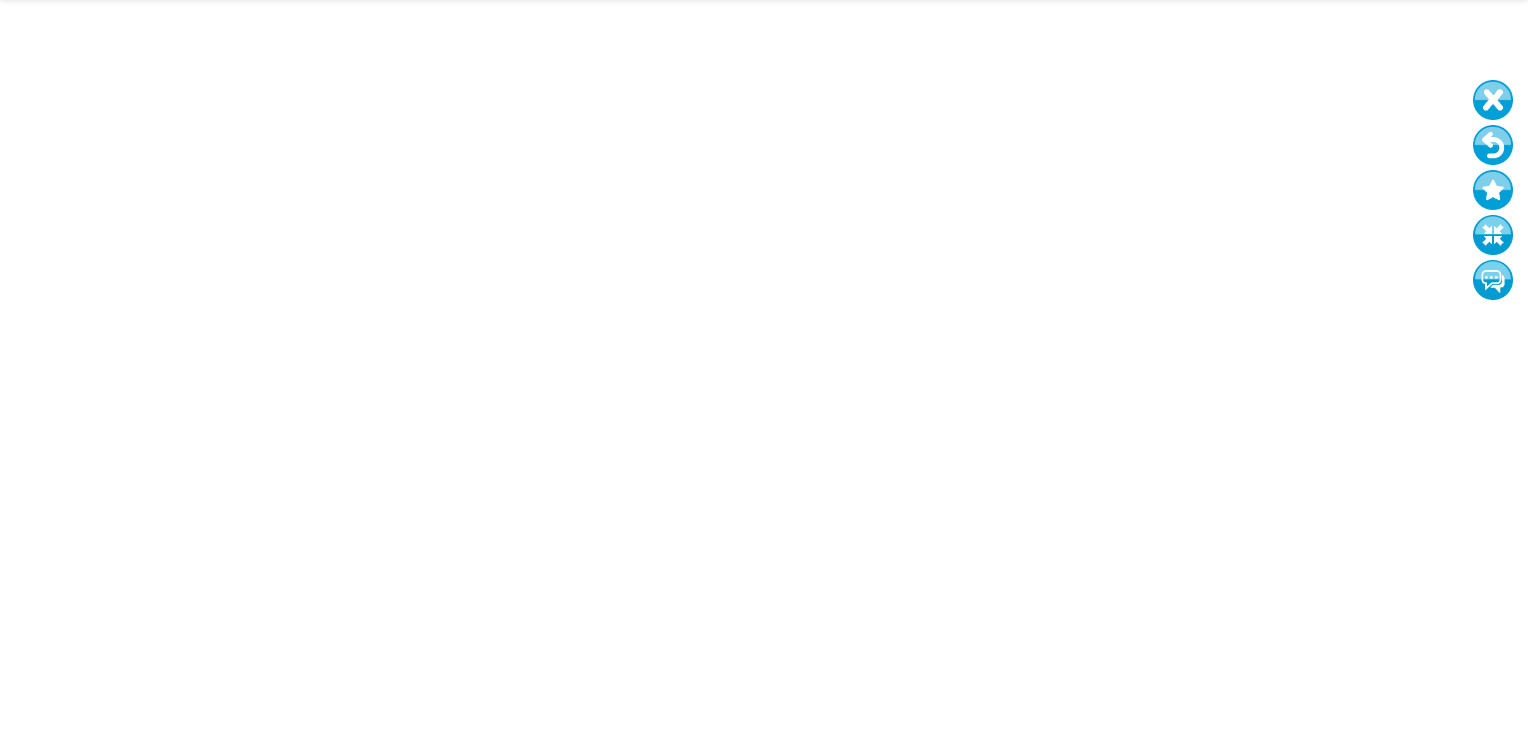 click at bounding box center [1493, 145] 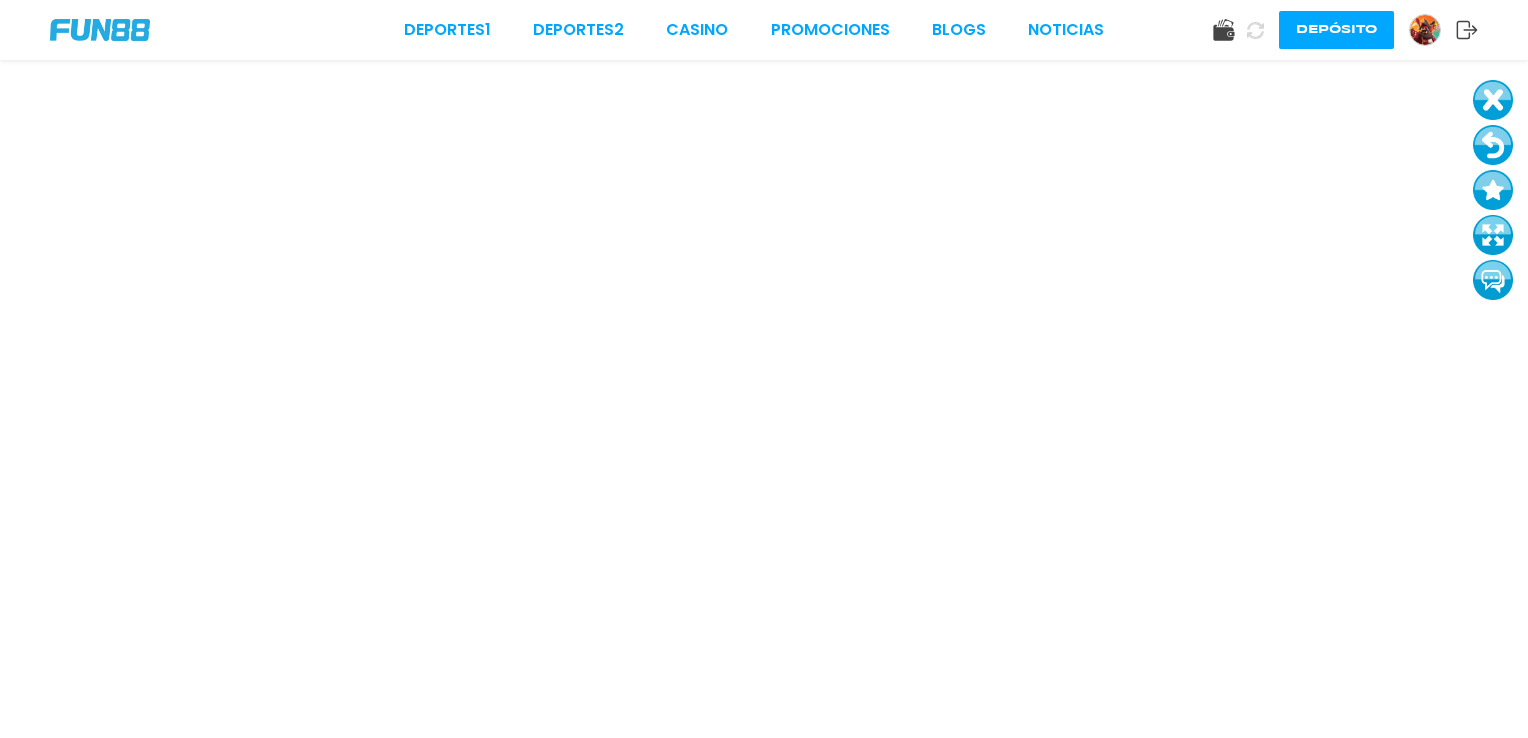 click at bounding box center [1493, 145] 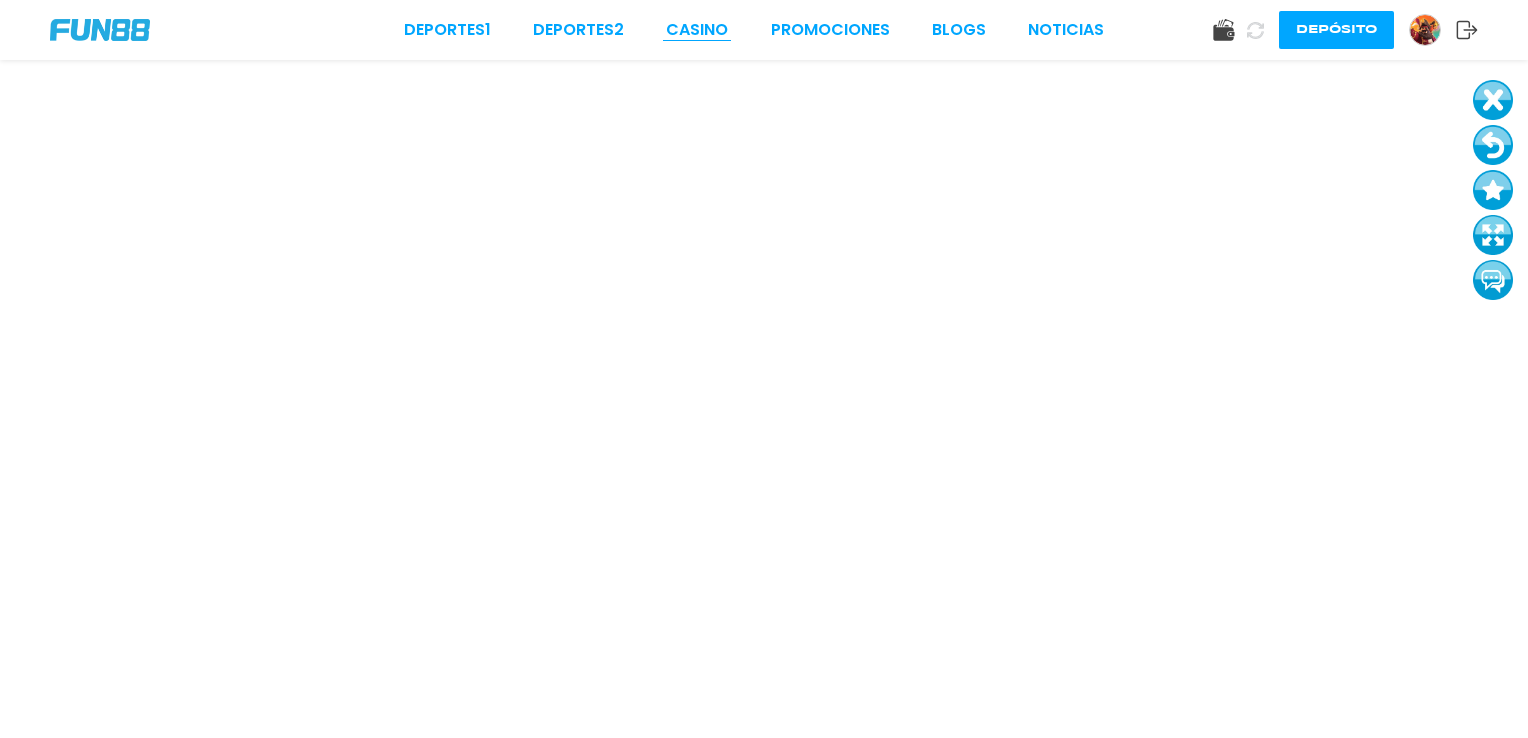 click on "CASINO" at bounding box center (697, 30) 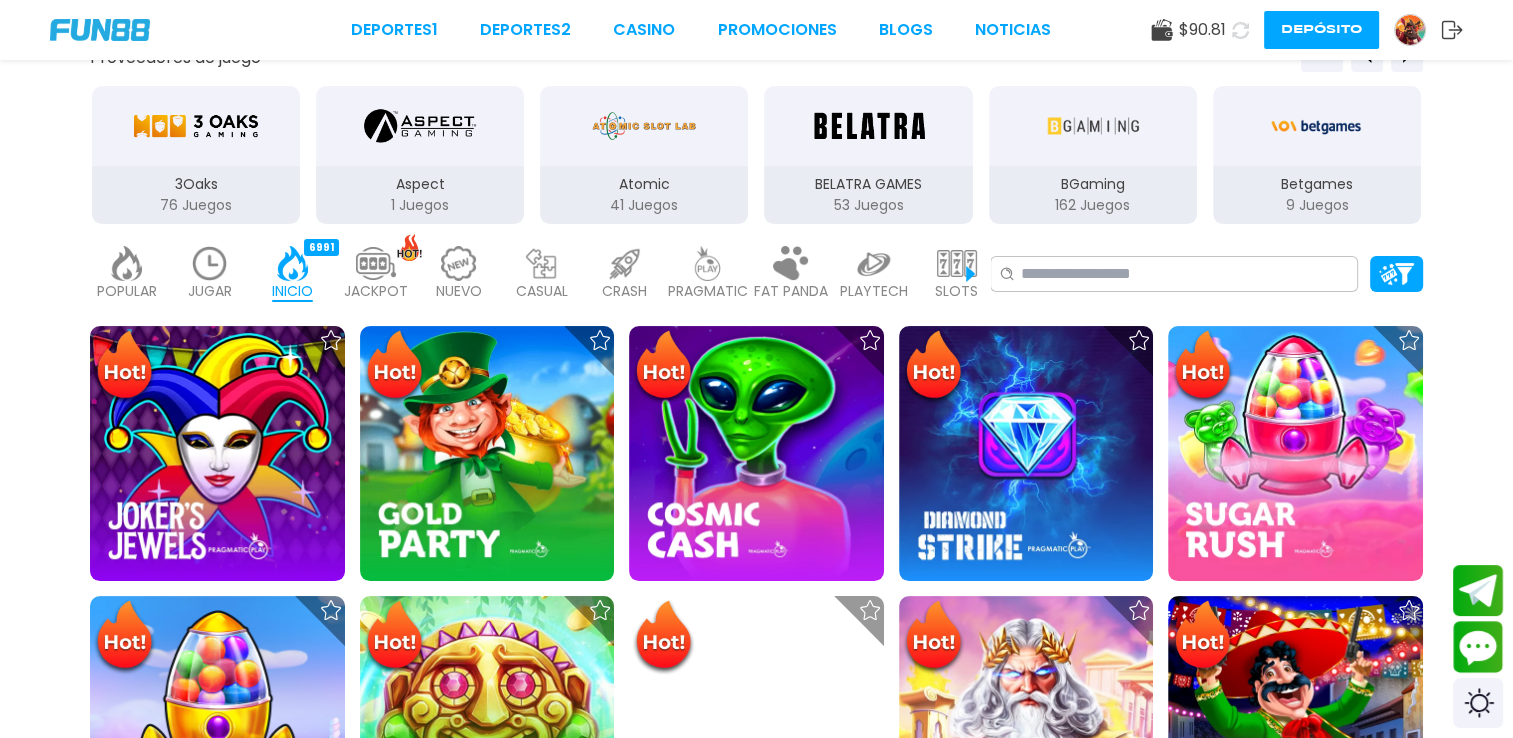 scroll, scrollTop: 400, scrollLeft: 0, axis: vertical 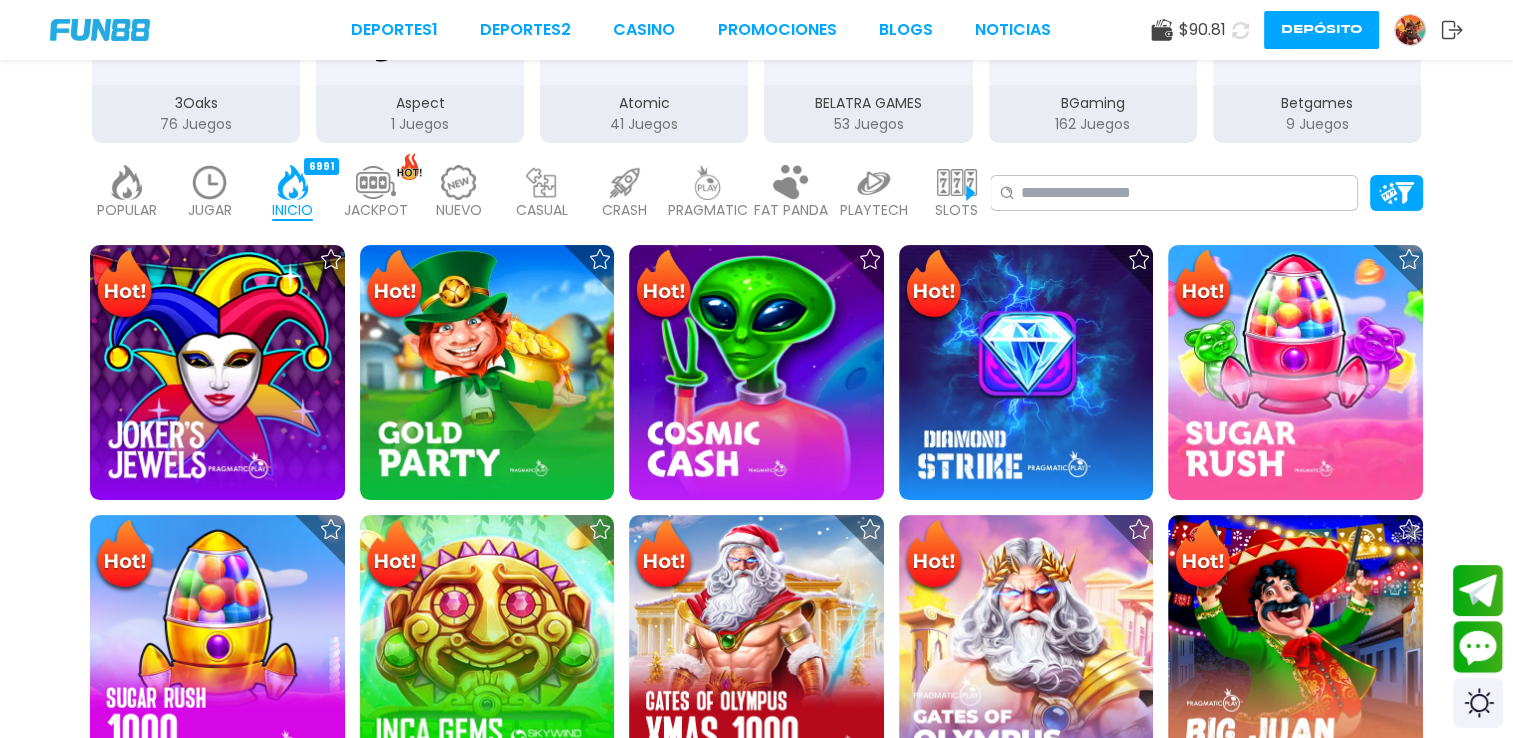 click at bounding box center [376, 182] 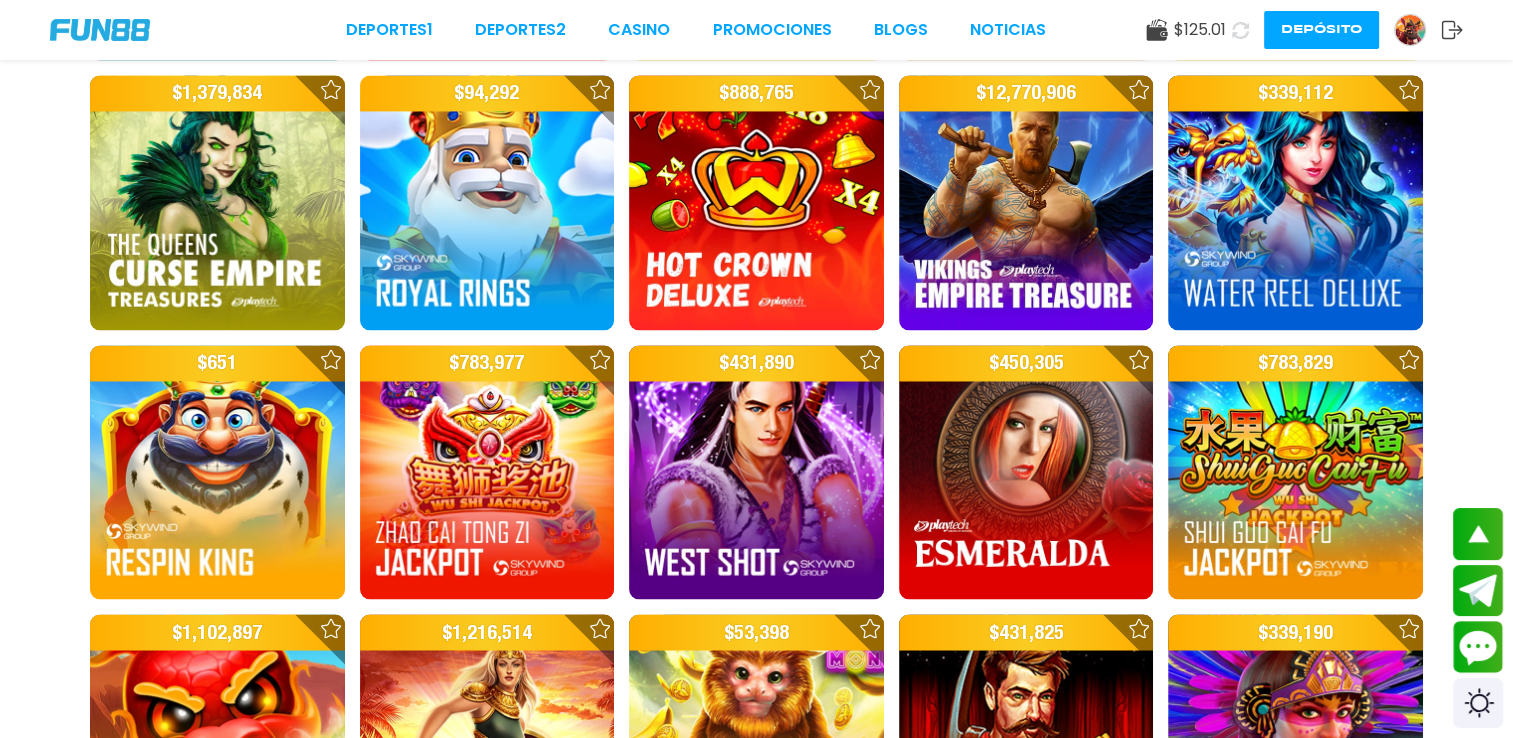 scroll, scrollTop: 3200, scrollLeft: 0, axis: vertical 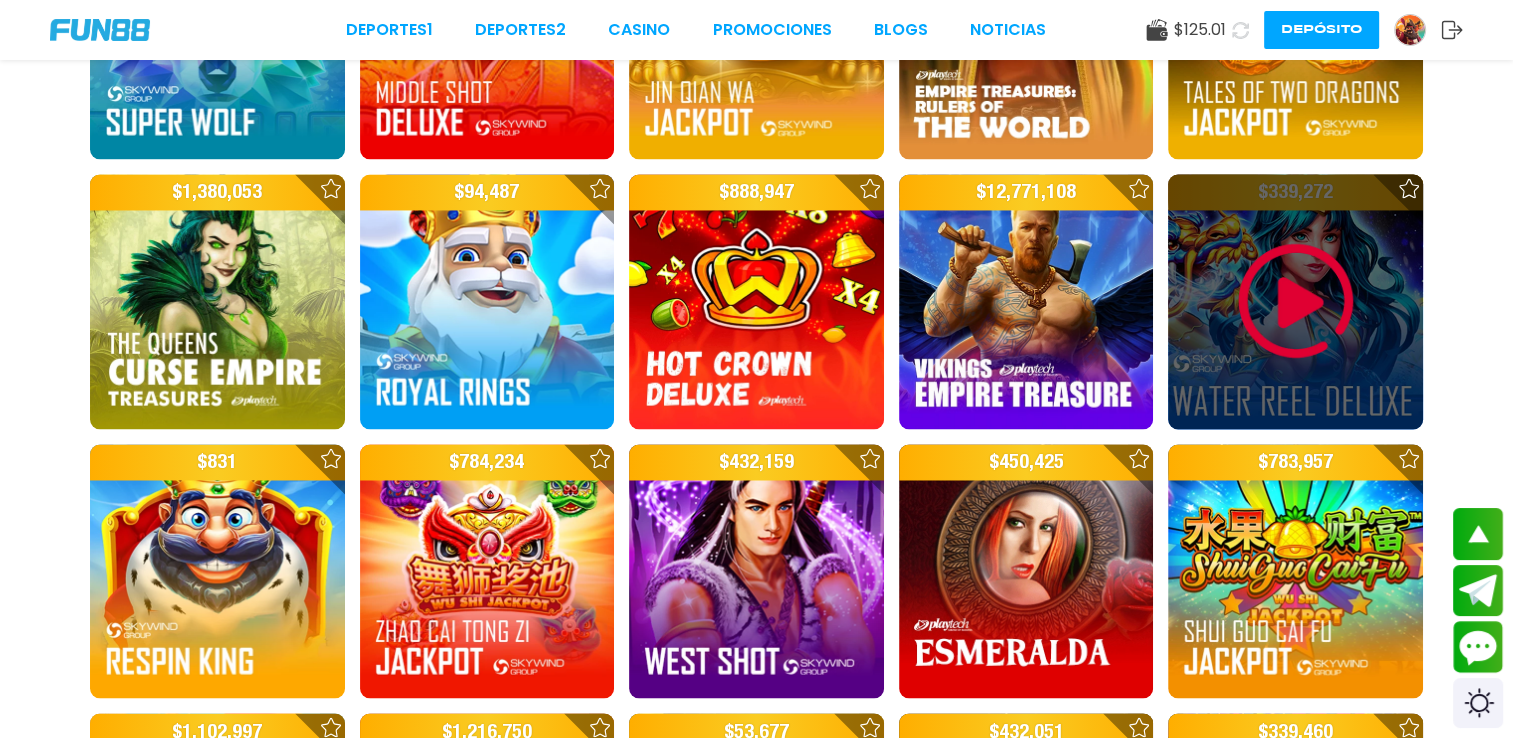 click at bounding box center (1296, 301) 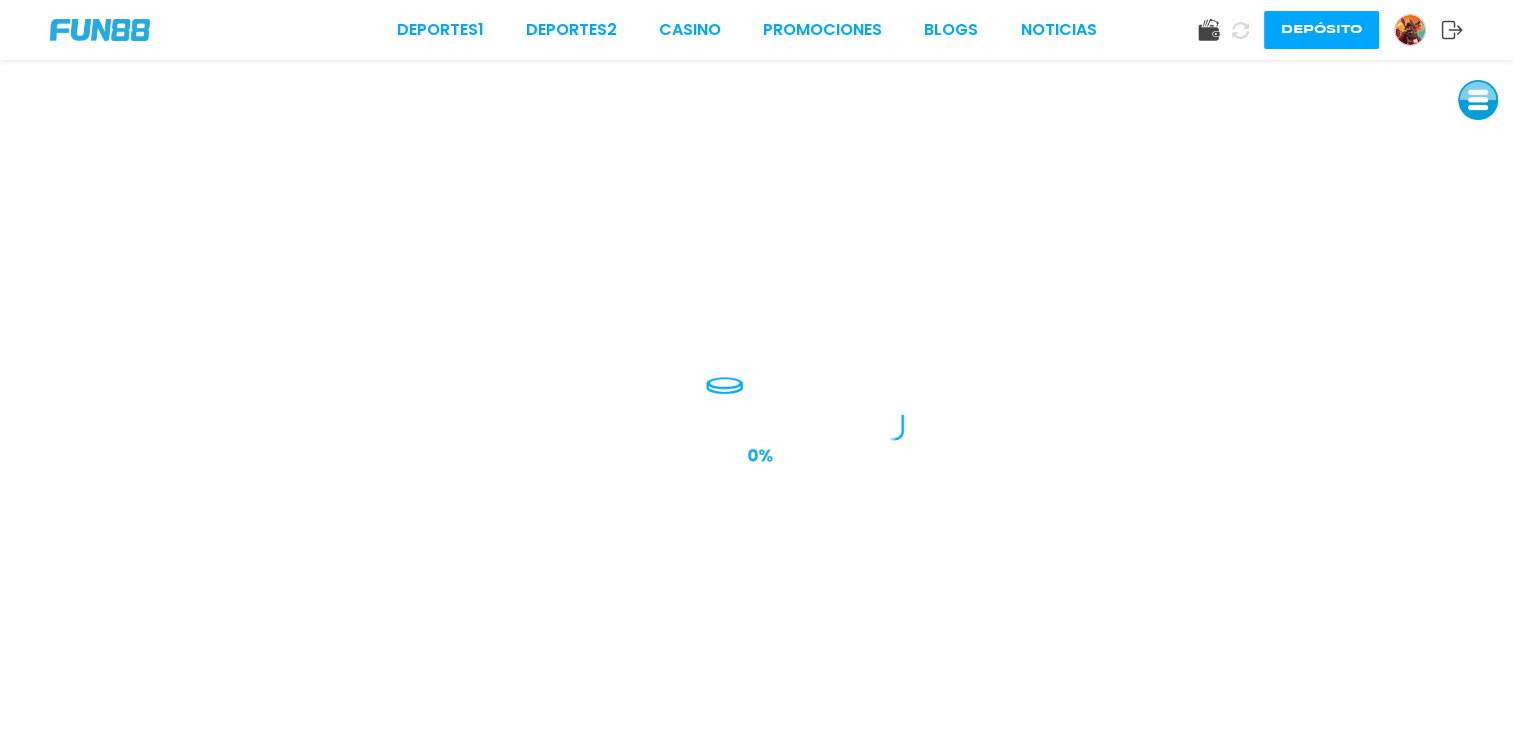 scroll, scrollTop: 0, scrollLeft: 0, axis: both 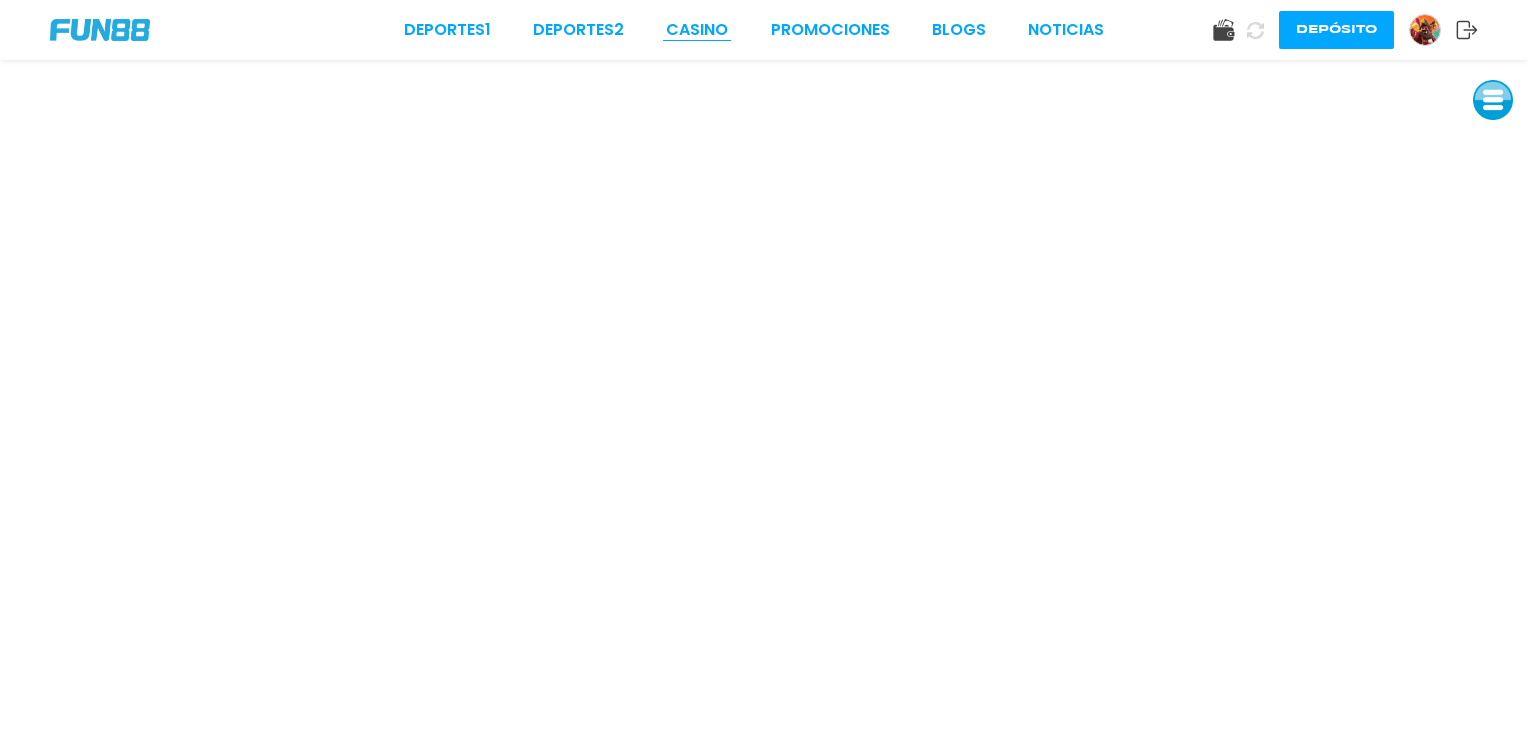 click on "CASINO" at bounding box center (697, 30) 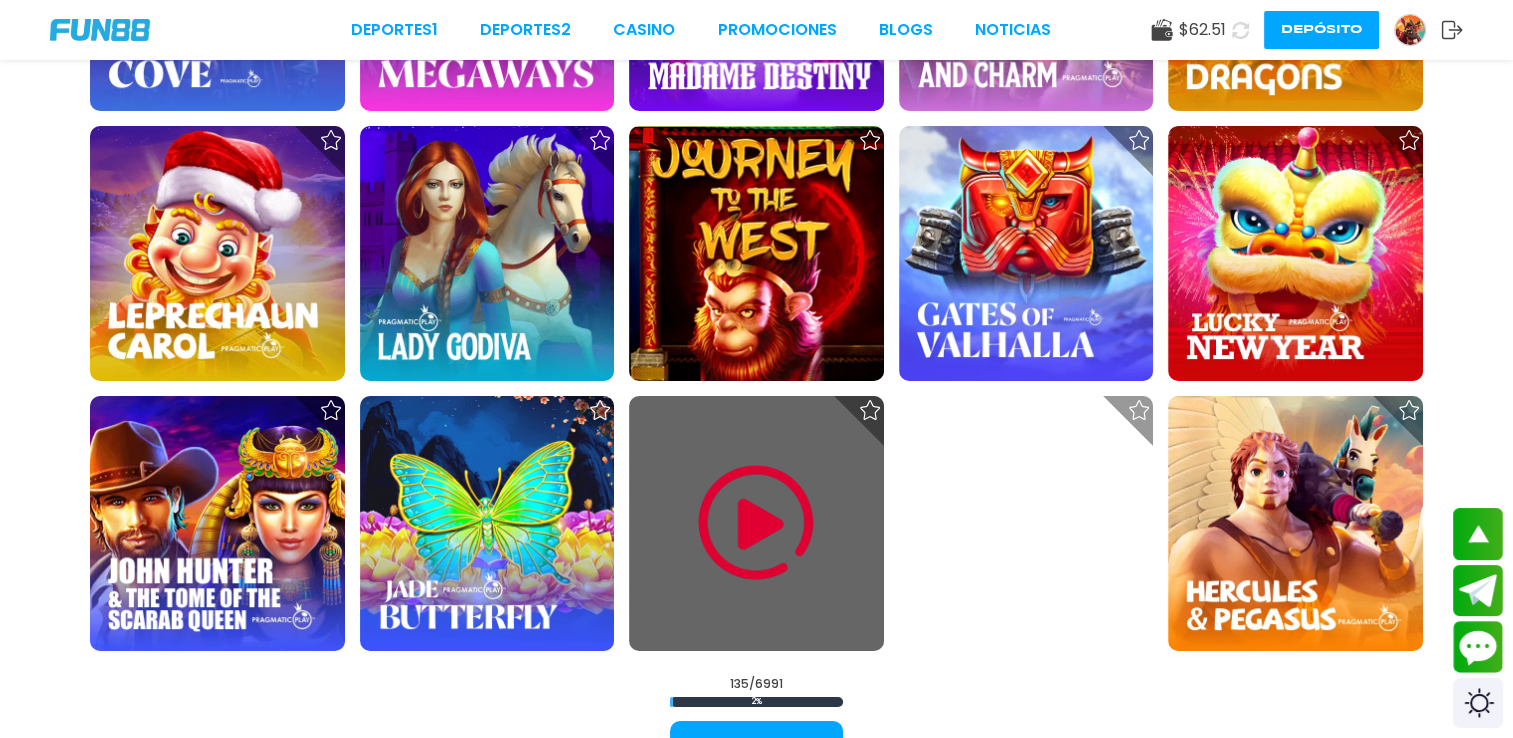 scroll, scrollTop: 7400, scrollLeft: 0, axis: vertical 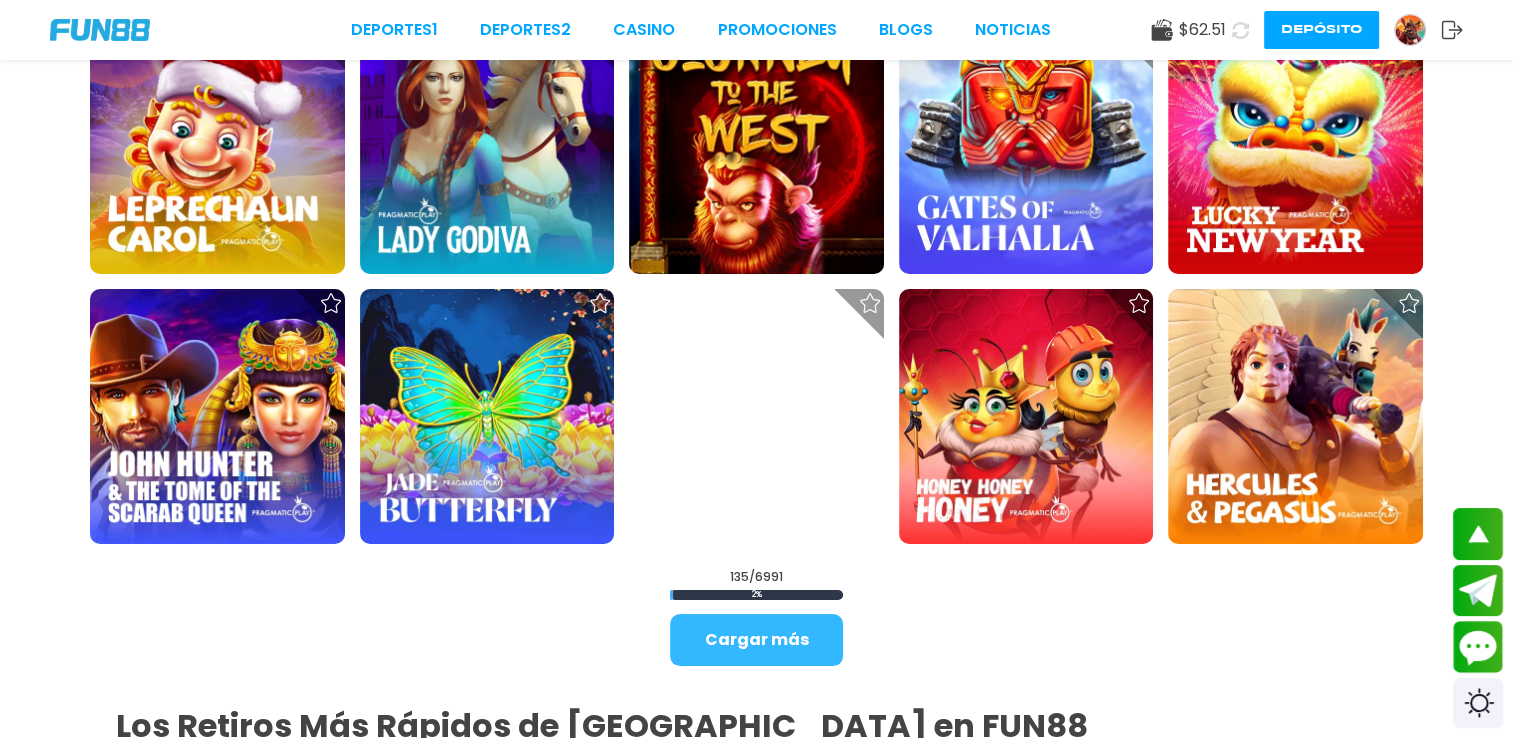 click on "Cargar más" at bounding box center (756, 640) 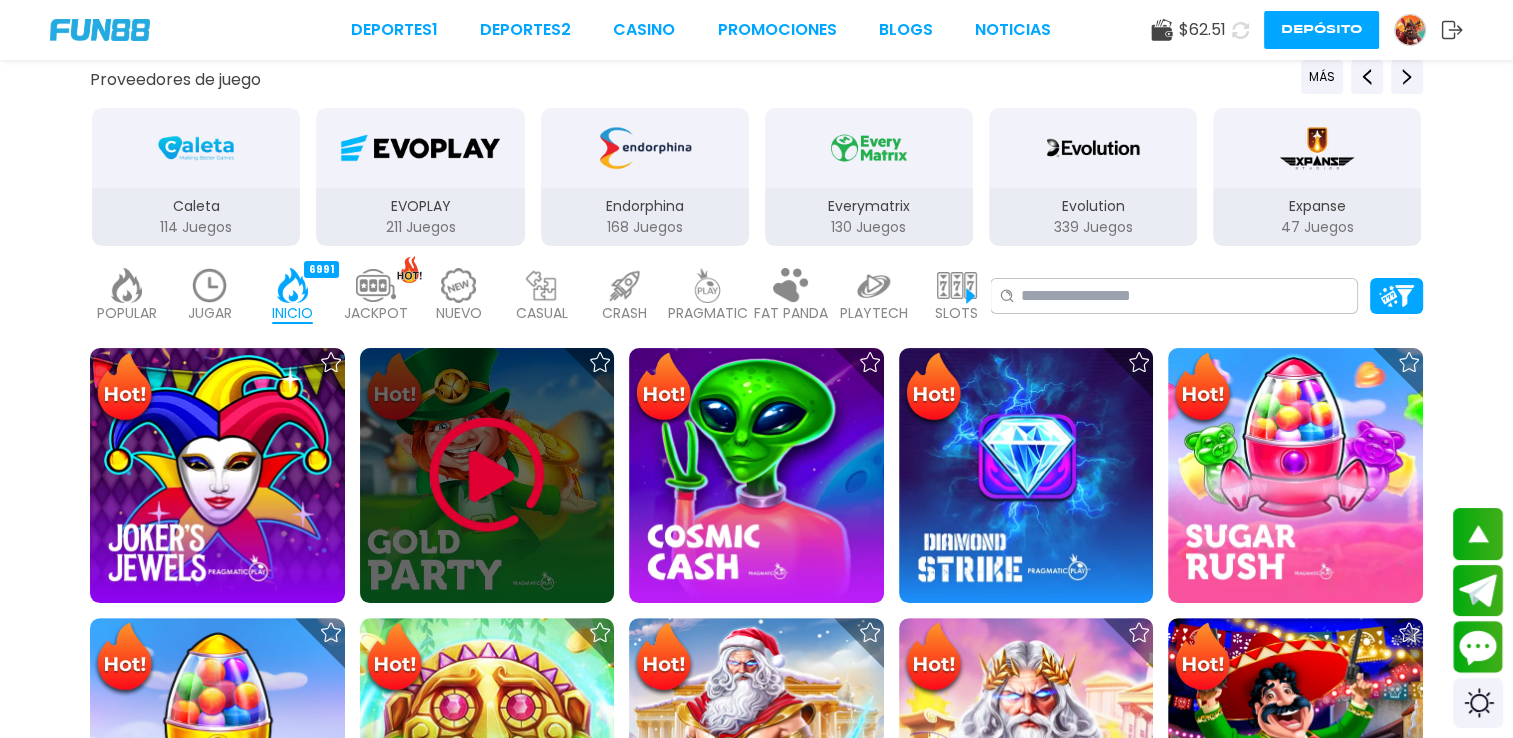 scroll, scrollTop: 200, scrollLeft: 0, axis: vertical 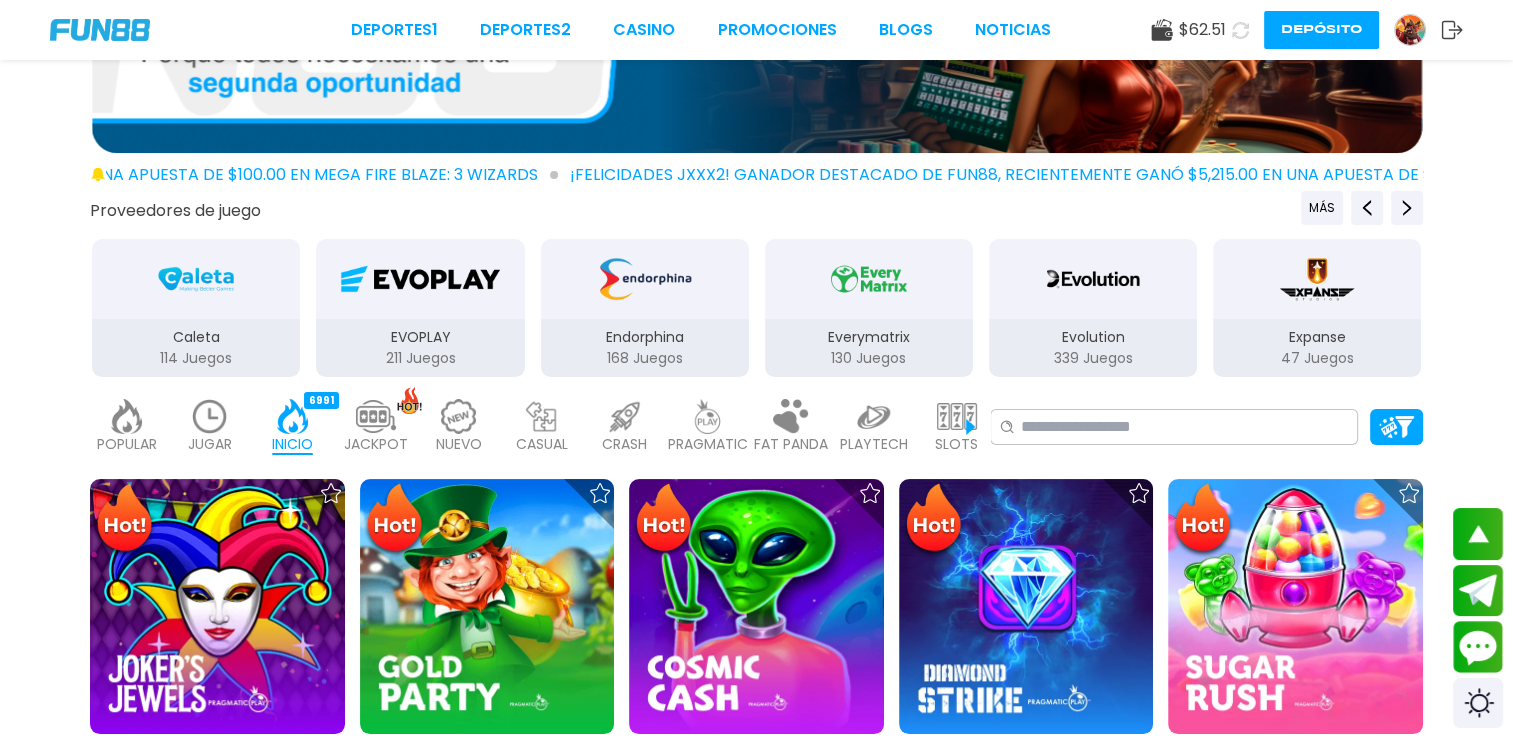 click at bounding box center (376, 416) 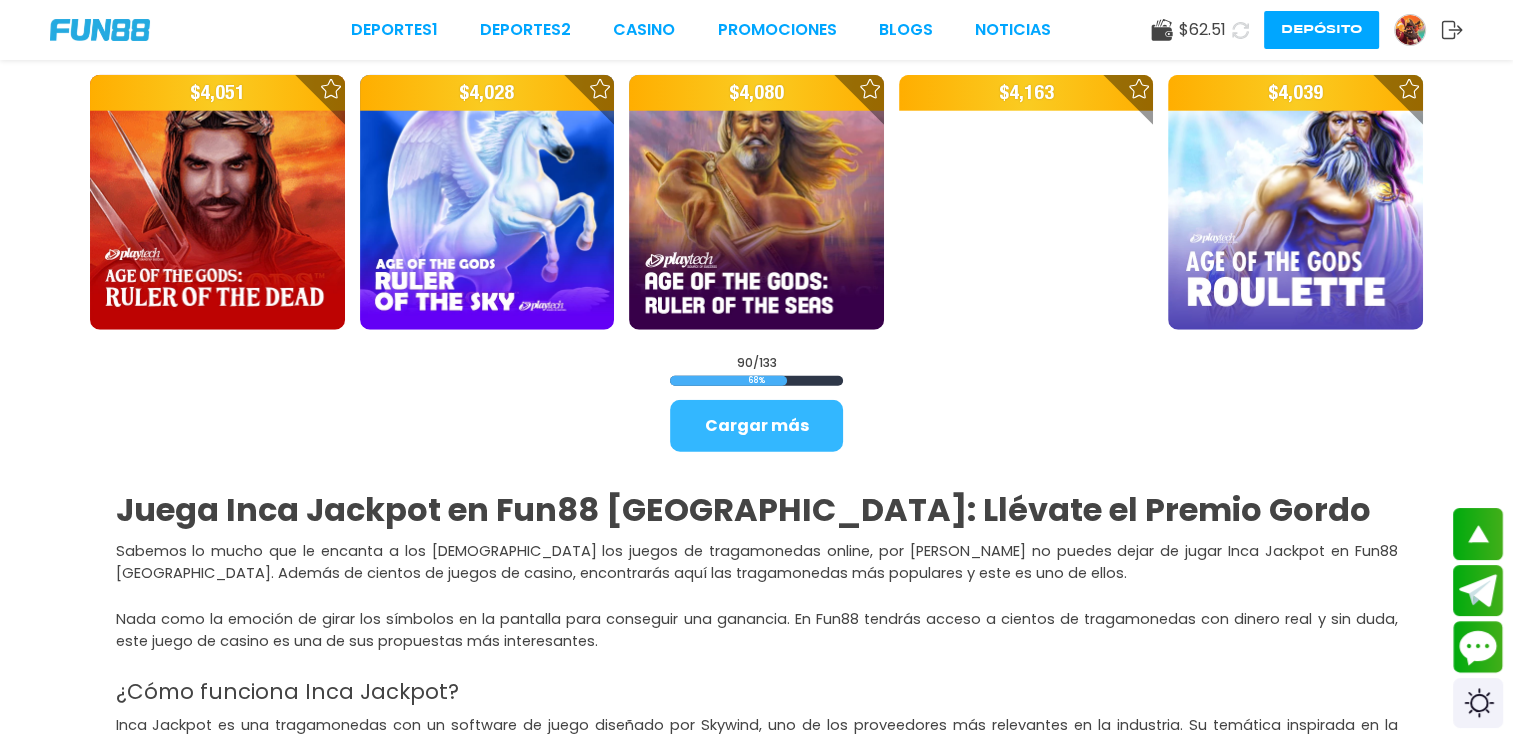 scroll, scrollTop: 5100, scrollLeft: 0, axis: vertical 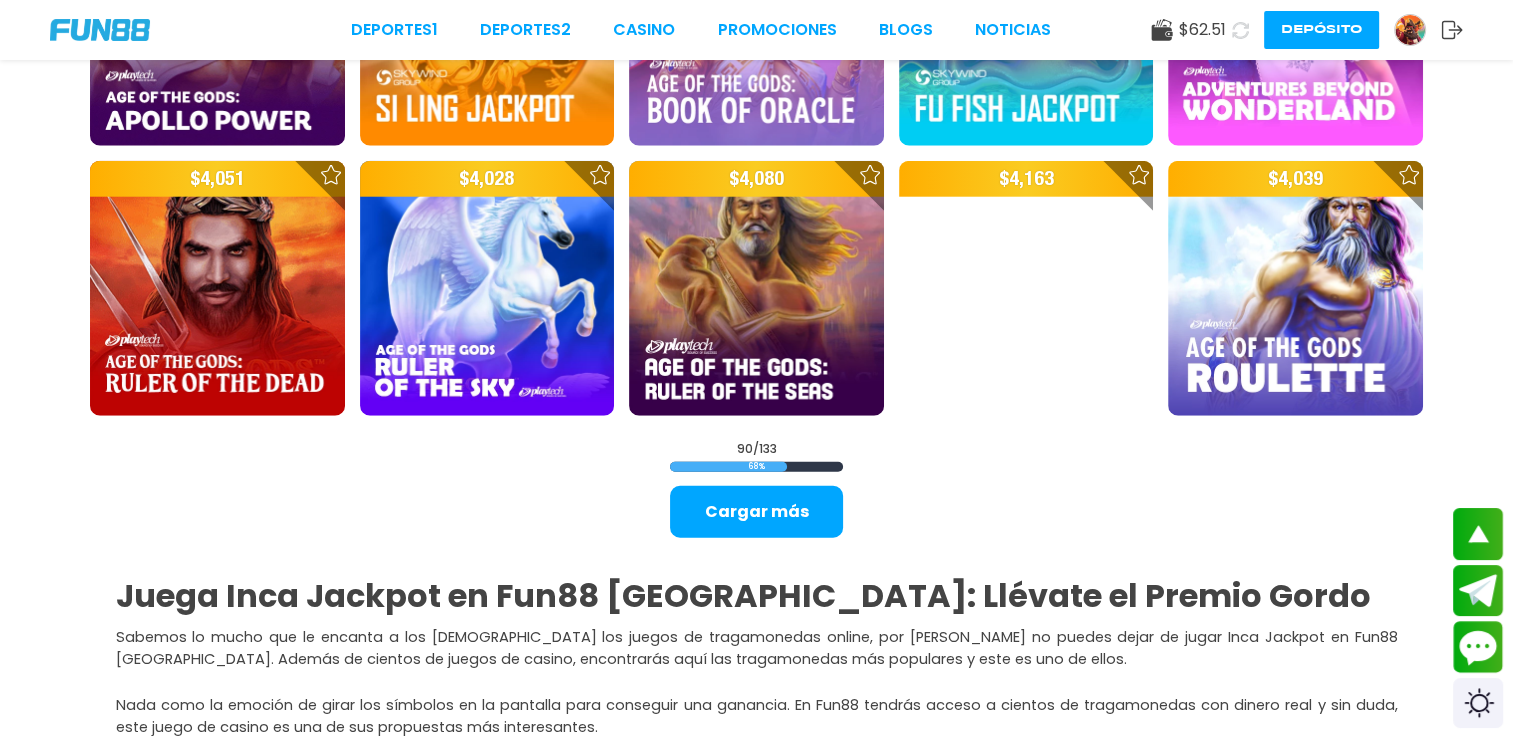 click on "Cargar más" at bounding box center [756, 512] 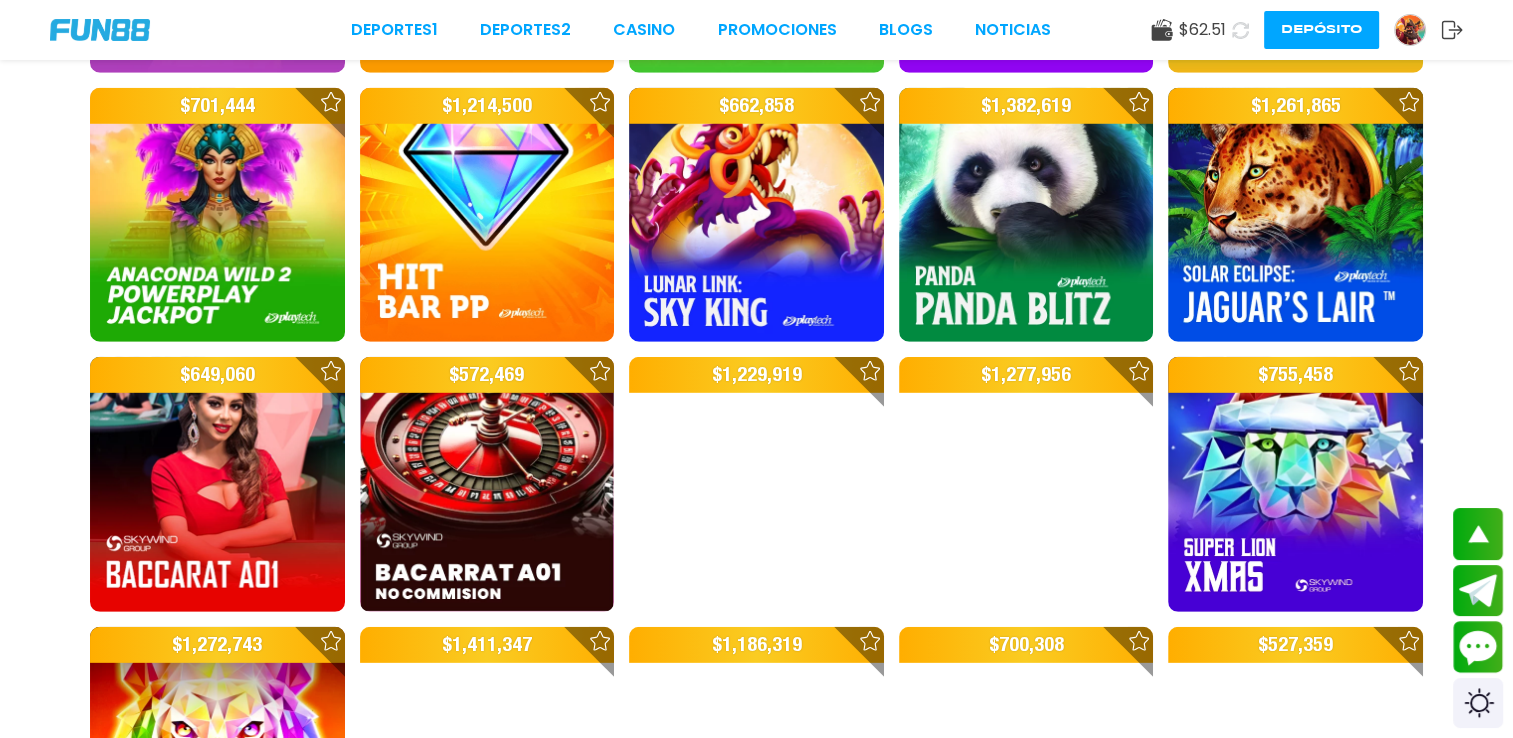 scroll, scrollTop: 5500, scrollLeft: 0, axis: vertical 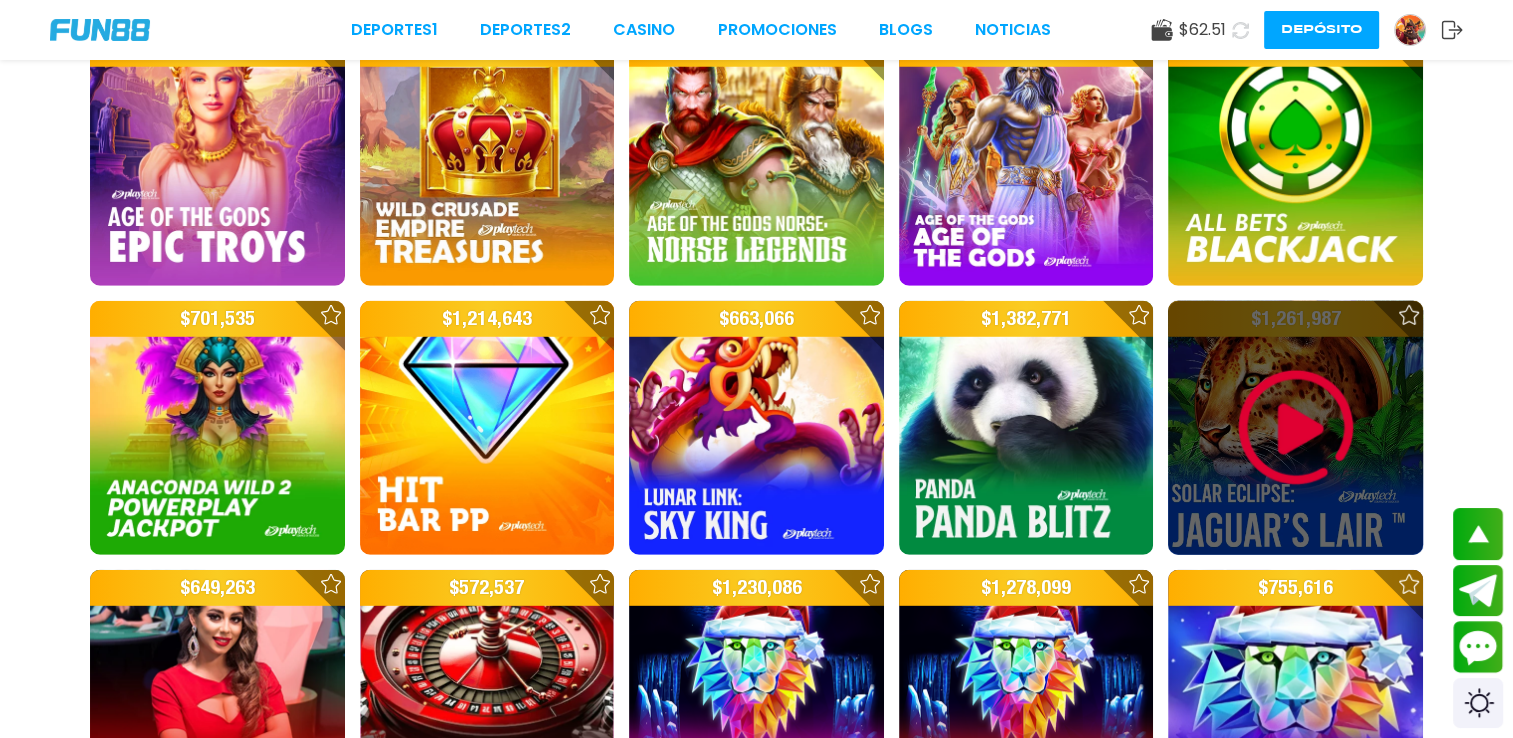 click at bounding box center (1296, 428) 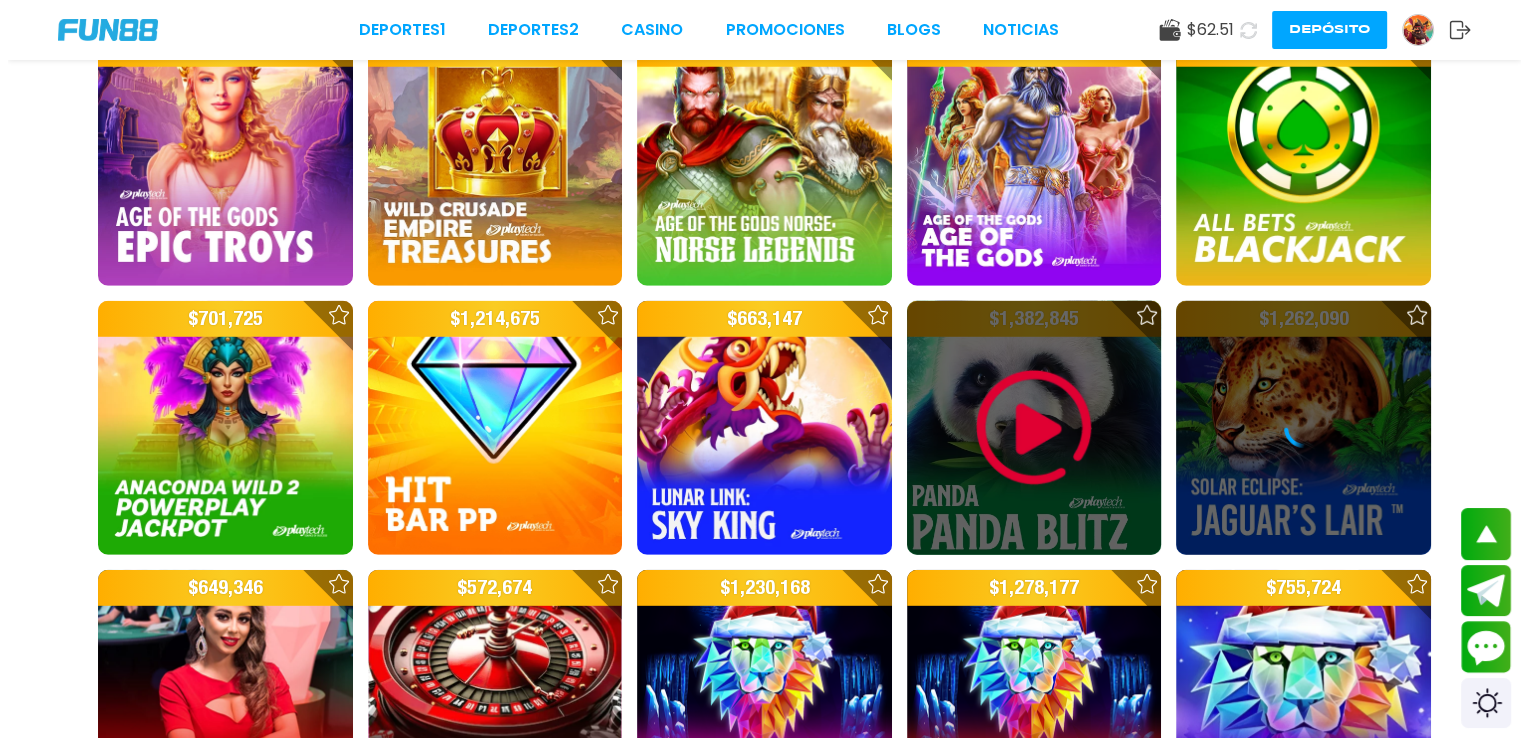 scroll, scrollTop: 0, scrollLeft: 0, axis: both 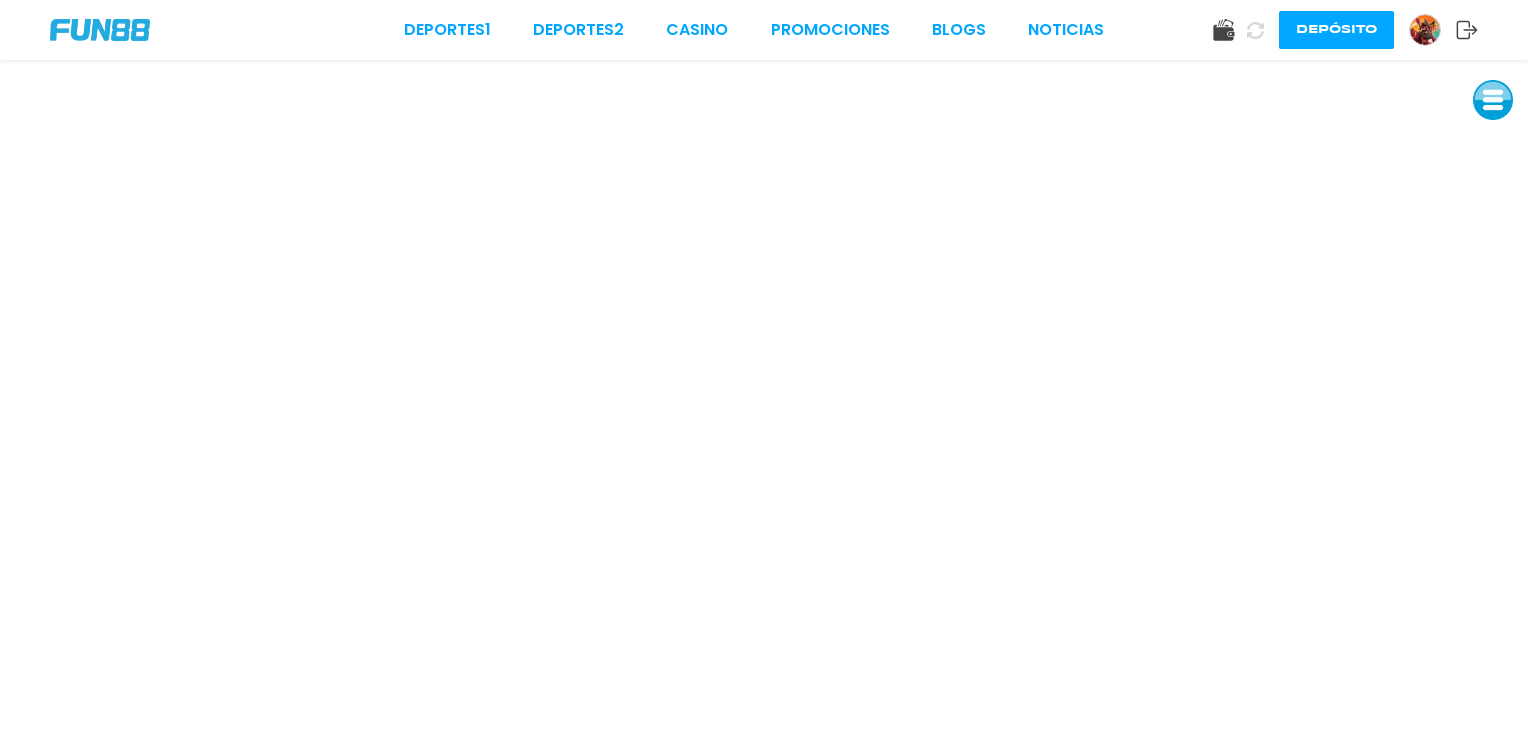 click at bounding box center (1493, 100) 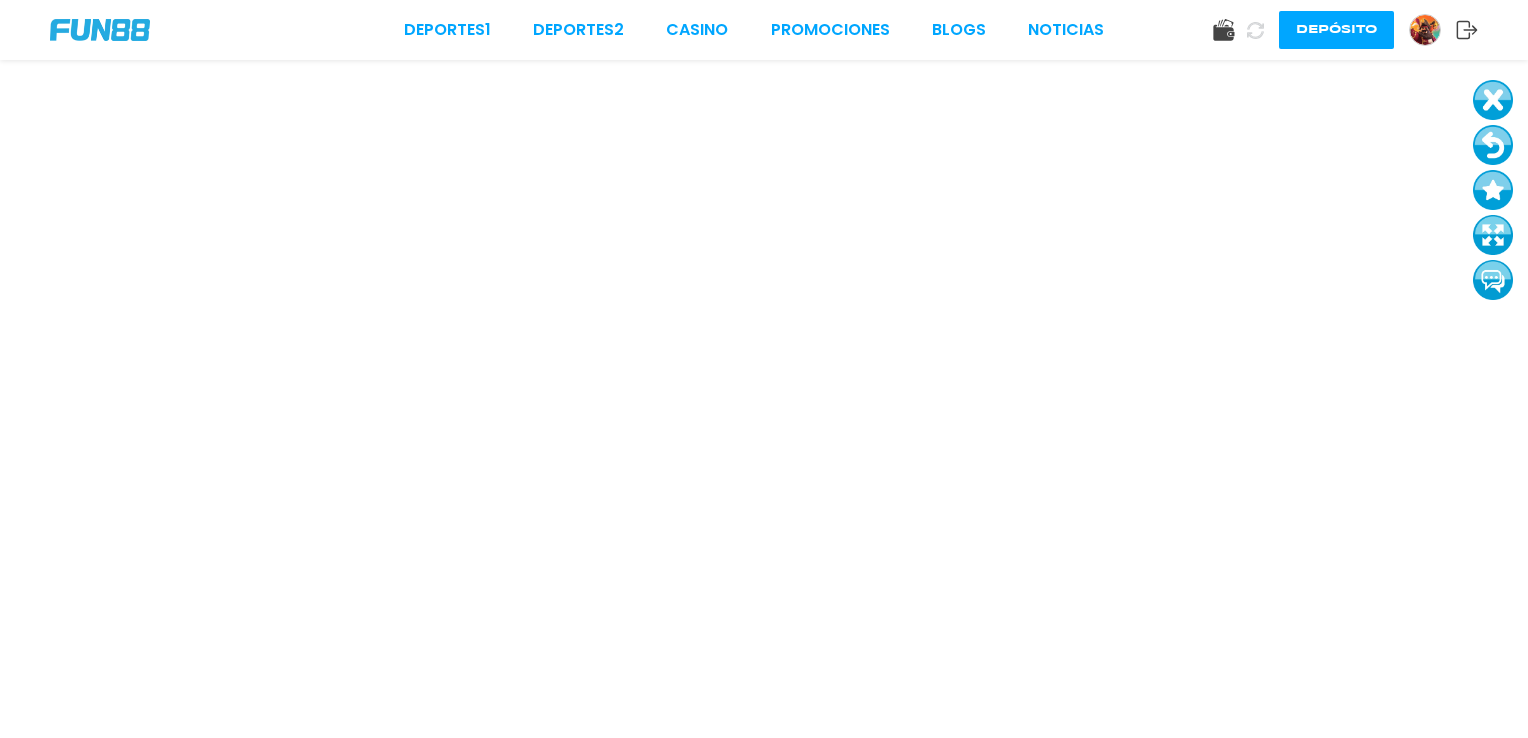 click at bounding box center [1493, 235] 